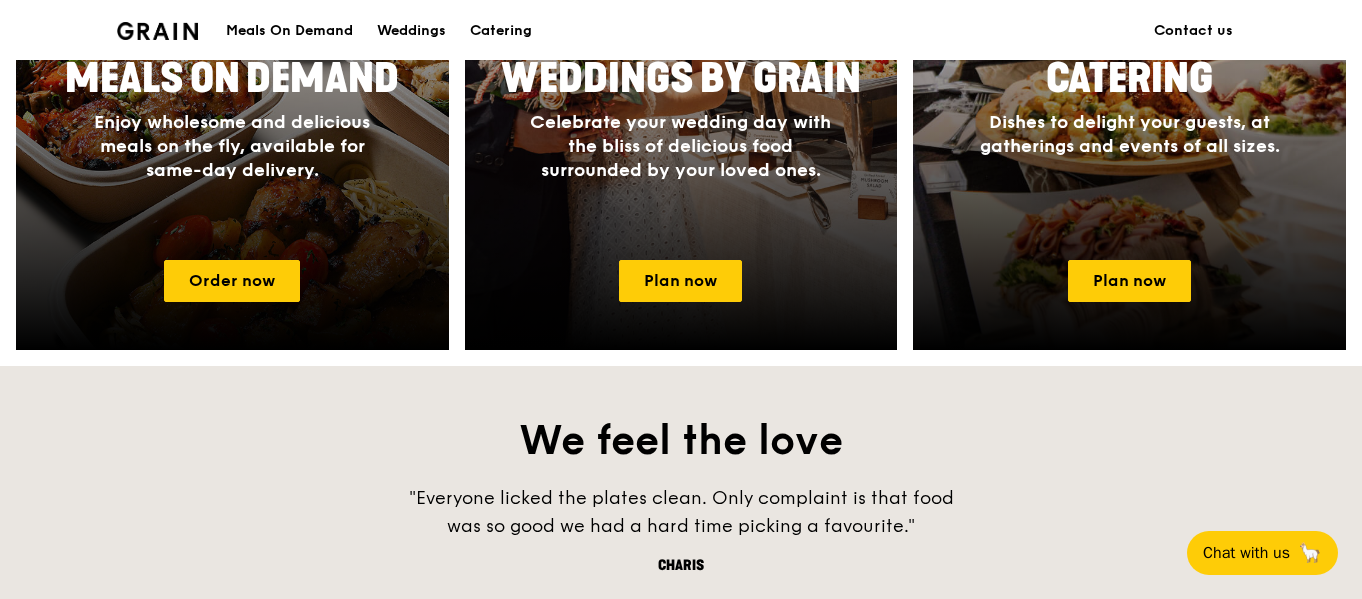 scroll, scrollTop: 1572, scrollLeft: 0, axis: vertical 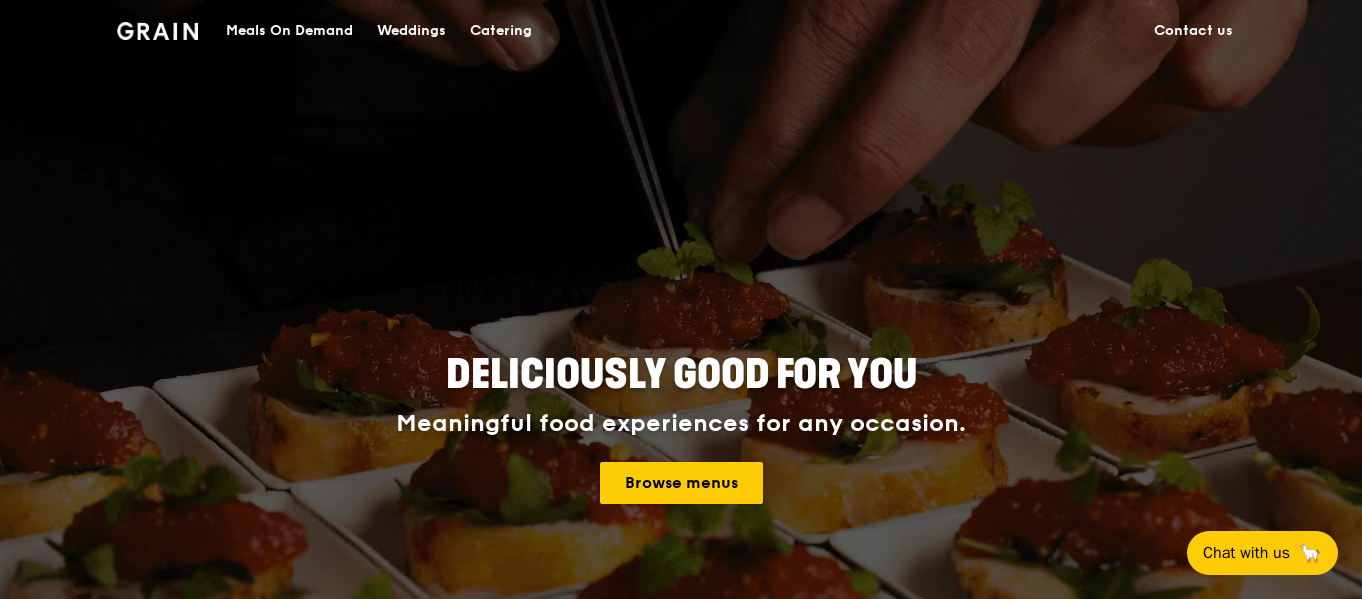 click on "Browse menus" at bounding box center (681, 483) 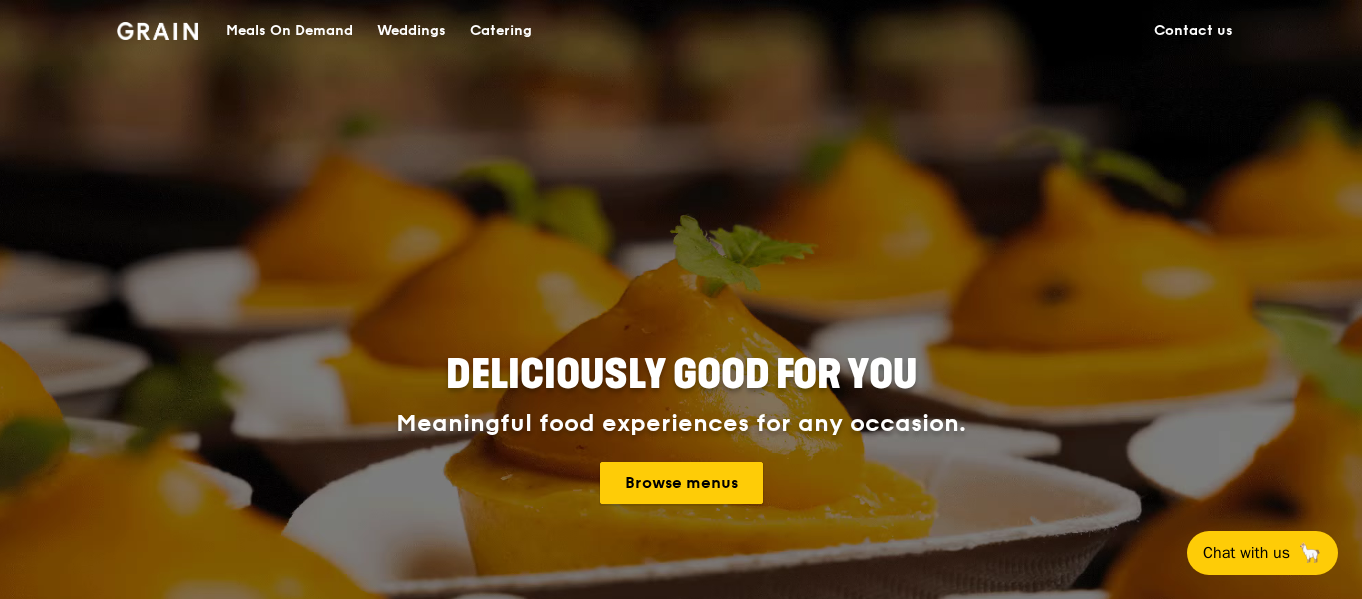 scroll, scrollTop: 0, scrollLeft: 0, axis: both 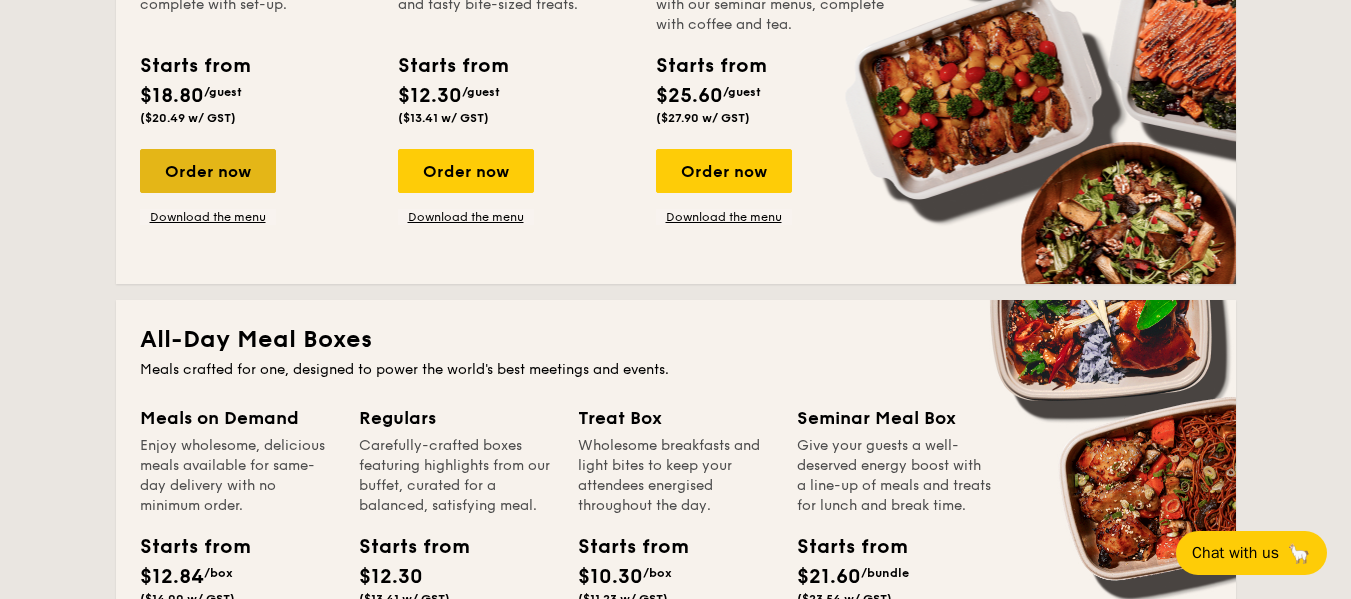 click on "Order now" at bounding box center (208, 171) 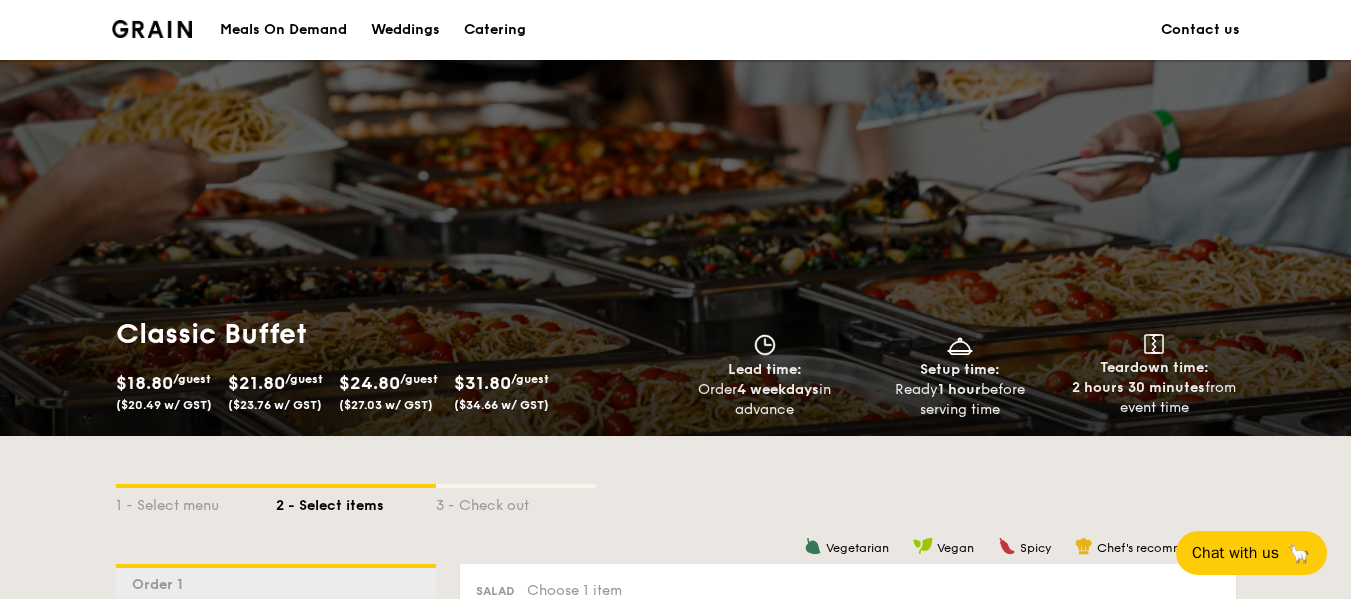 scroll, scrollTop: 524, scrollLeft: 0, axis: vertical 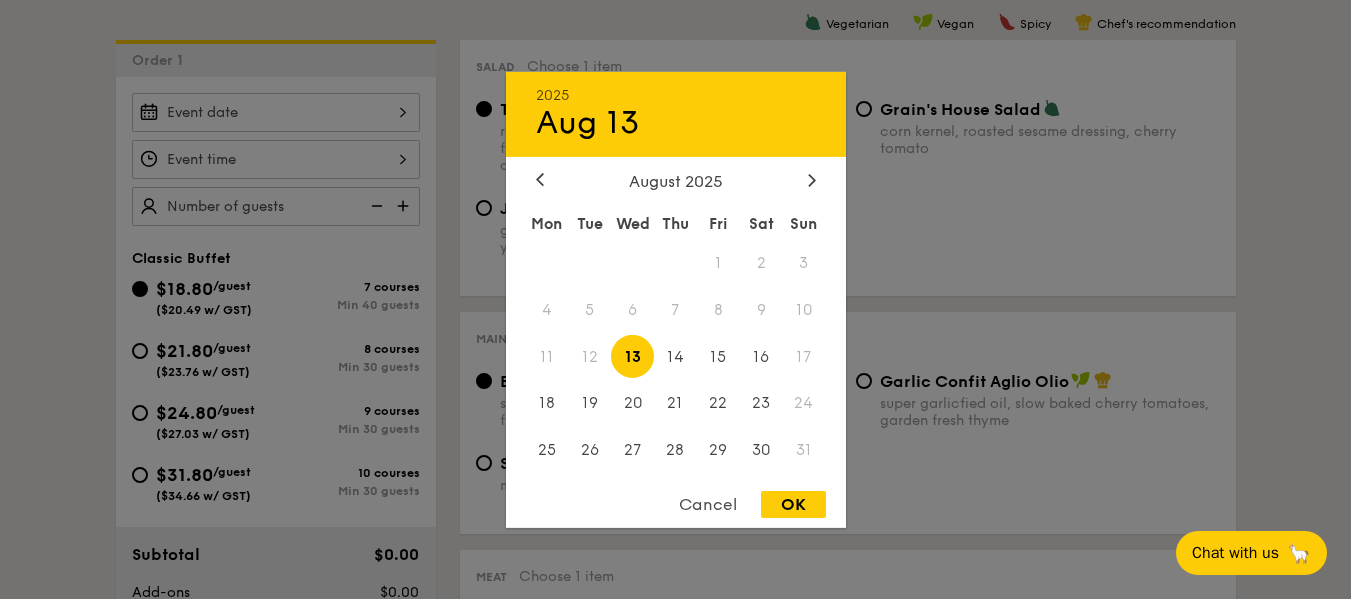 click on "2025   Aug 13       August 2025     Mon Tue Wed Thu Fri Sat Sun   1 2 3 4 5 6 7 8 9 10 11 12 13 14 15 16 17 18 19 20 21 22 23 24 25 26 27 28 29 30 31     Cancel   OK" at bounding box center [276, 112] 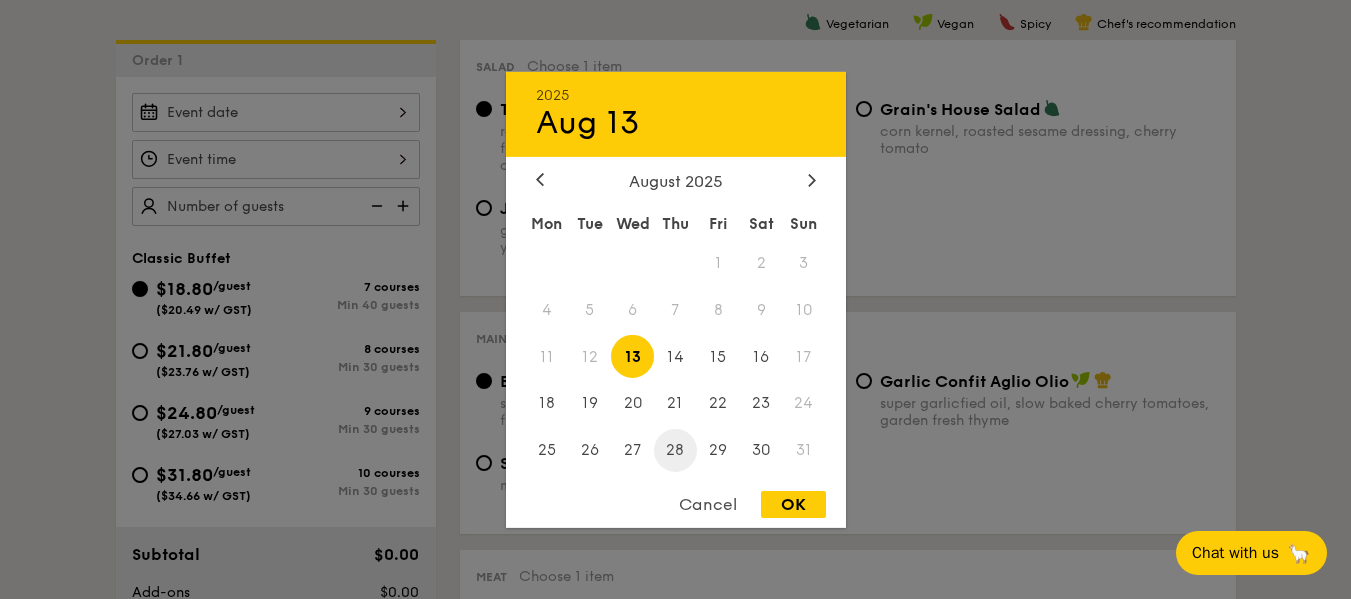 click on "28" at bounding box center (675, 450) 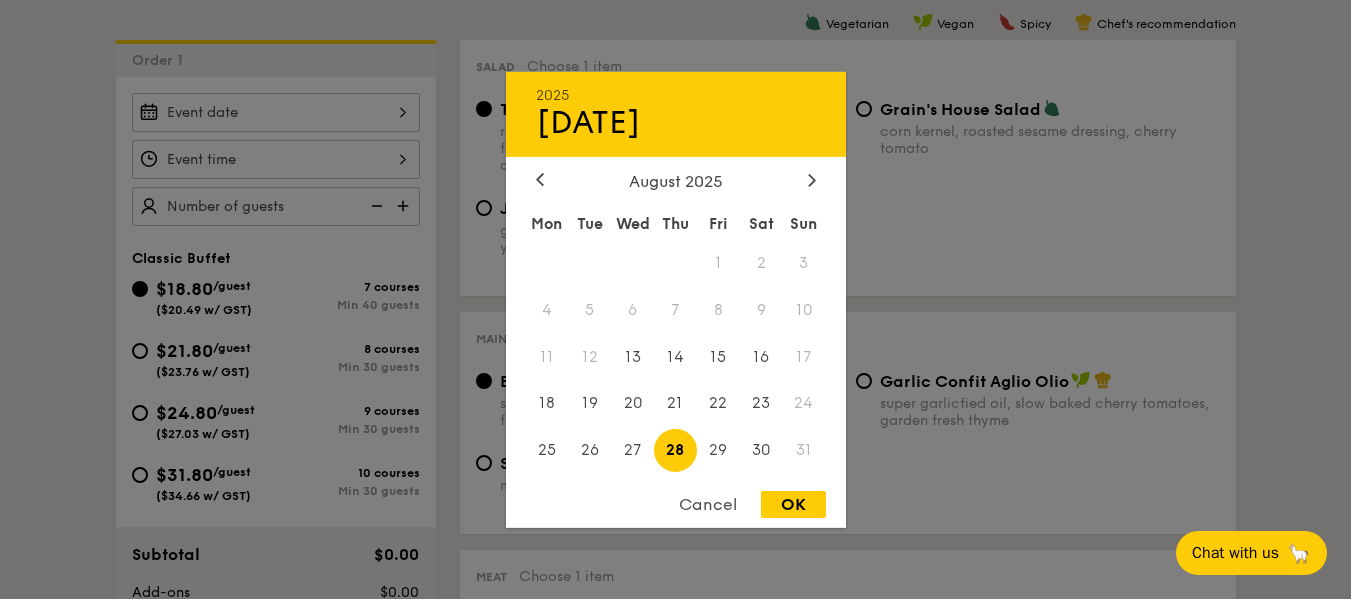 click on "OK" at bounding box center (793, 504) 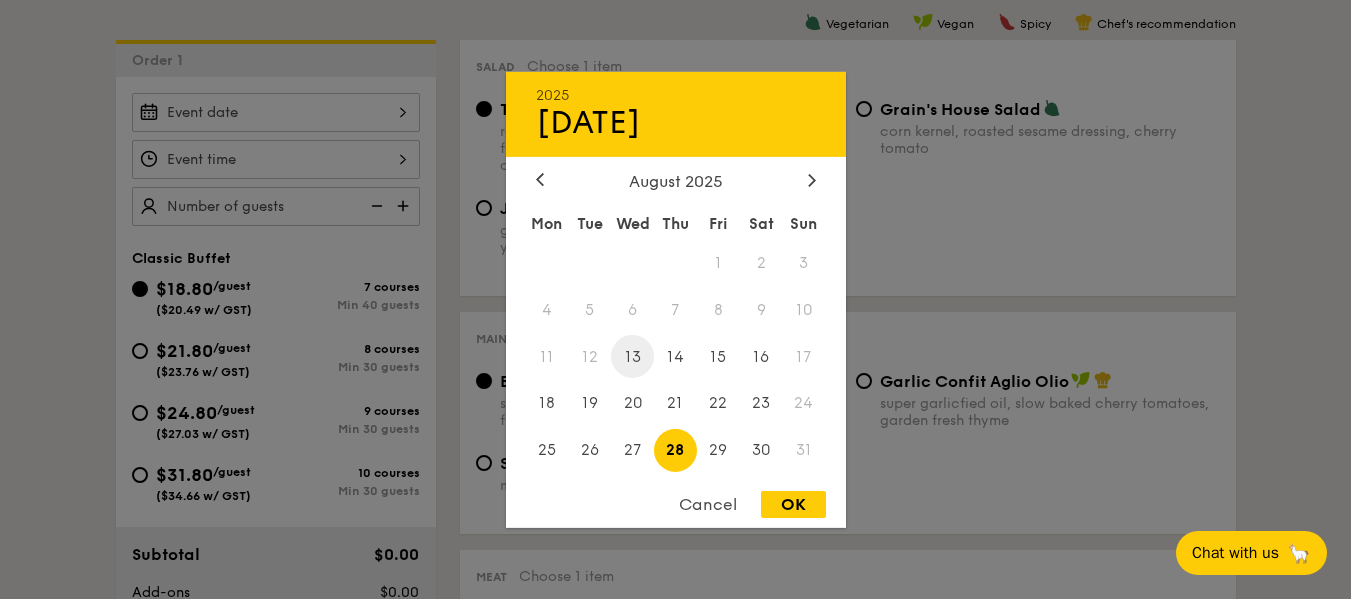 type on "[DATE]" 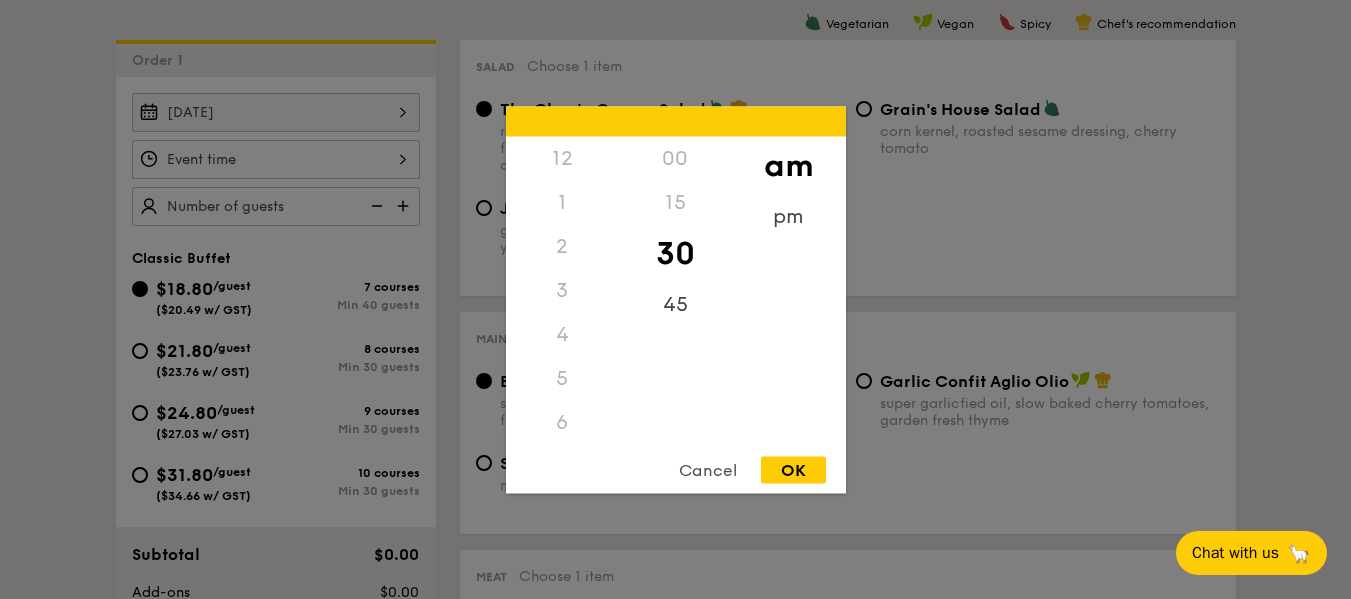 click on "12 1 2 3 4 5 6 7 8 9 10 11   00 15 30 45   am   pm   Cancel   OK" at bounding box center (276, 159) 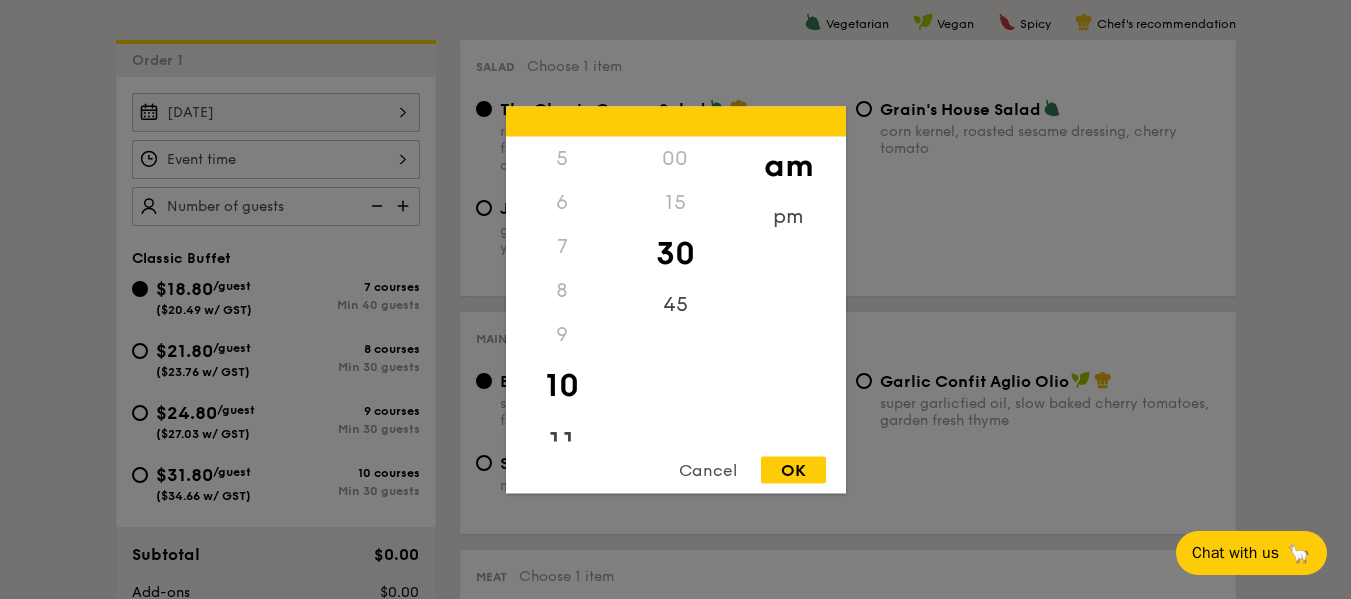 click on "11" at bounding box center (562, 443) 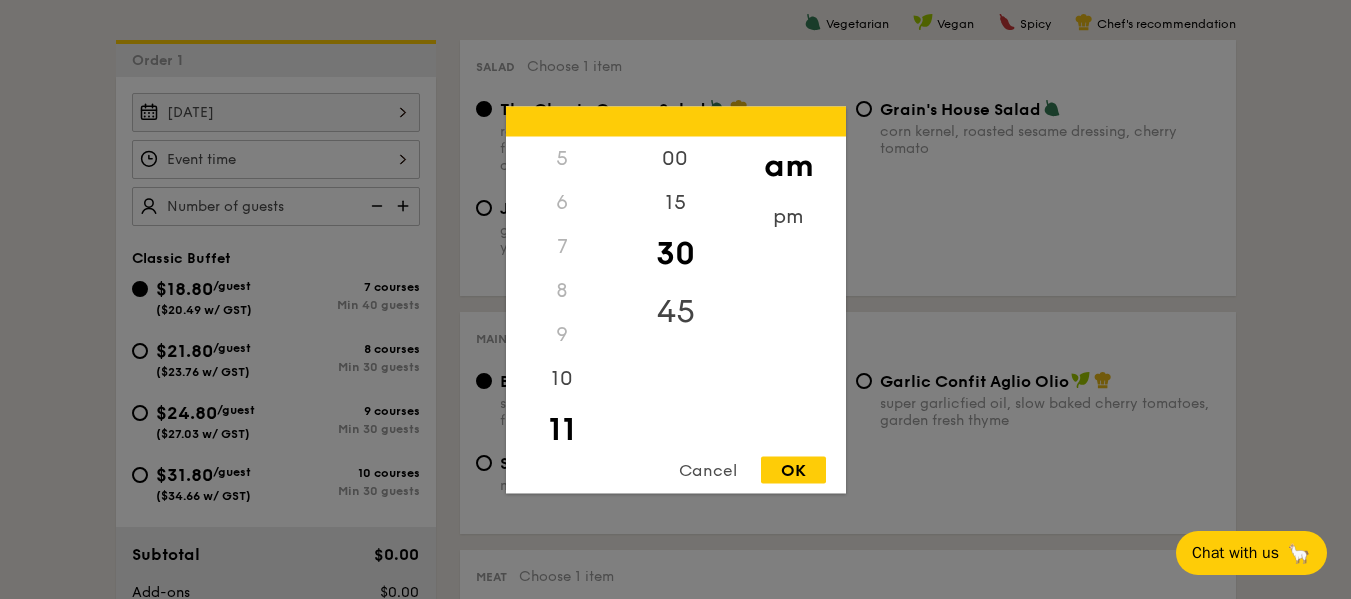 click on "45" at bounding box center [675, 311] 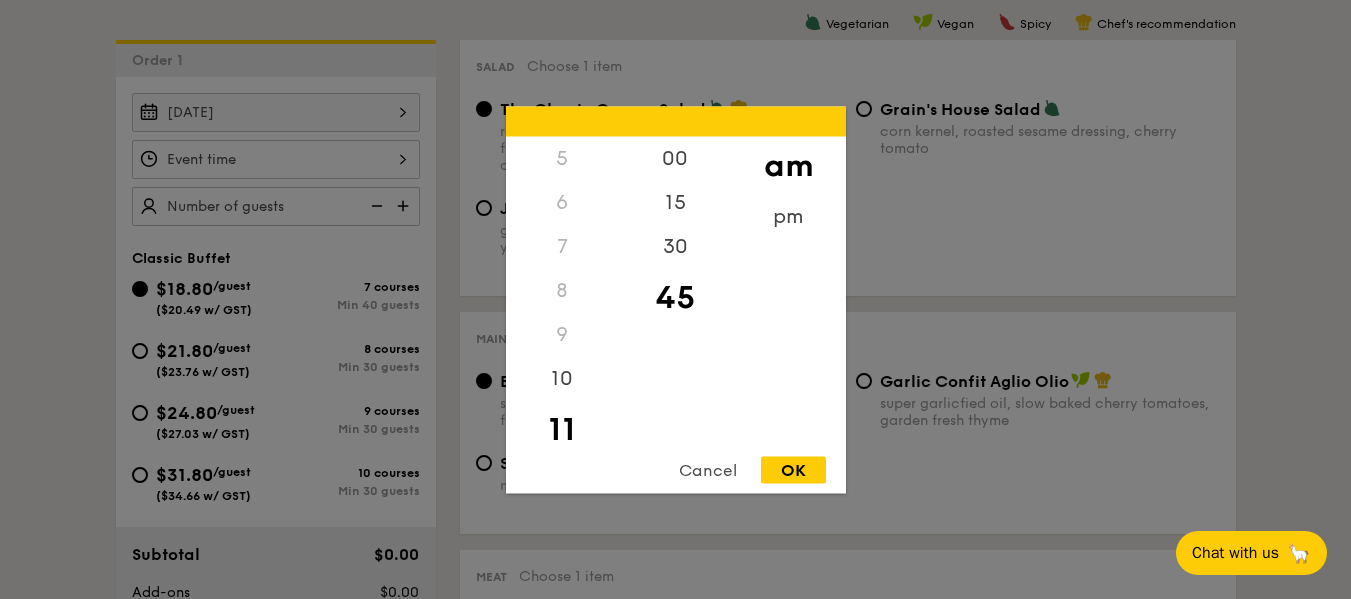 click on "am" at bounding box center (788, 165) 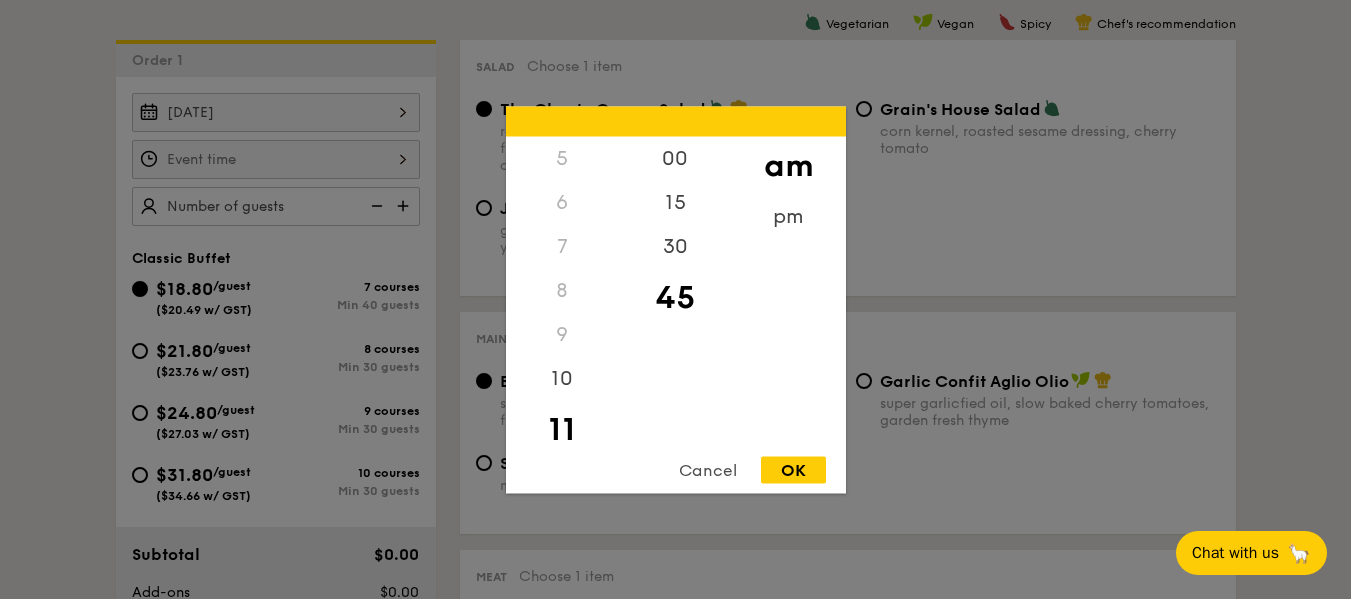 type on "11:45AM" 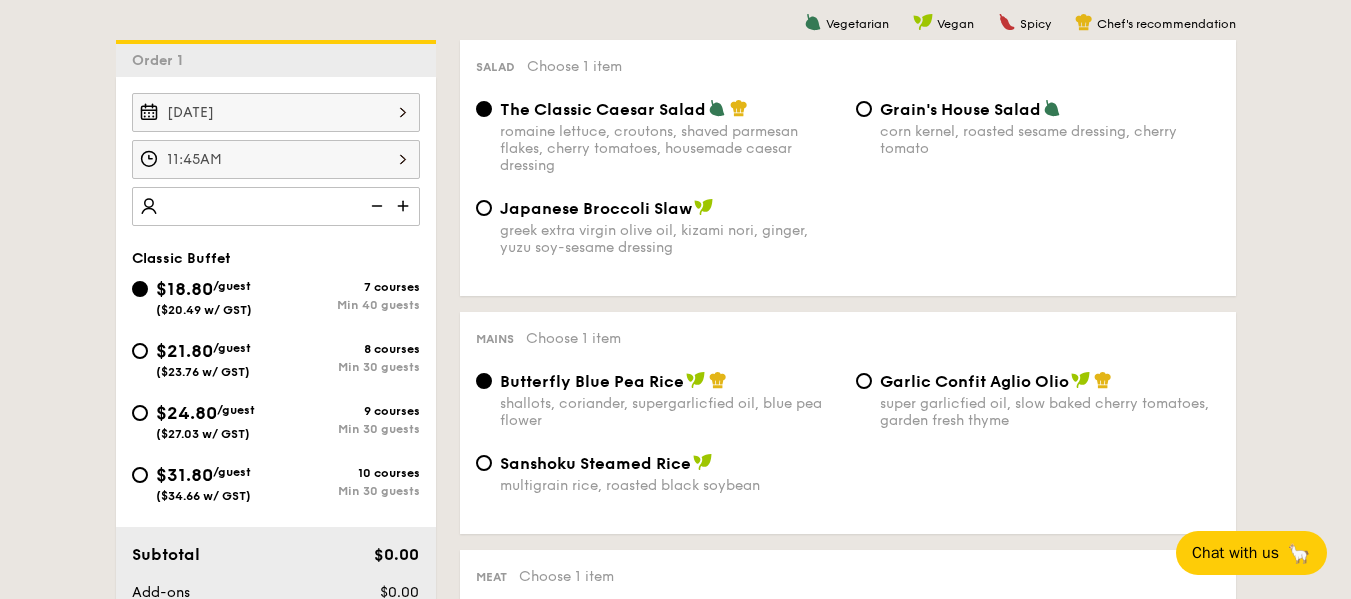click at bounding box center [405, 206] 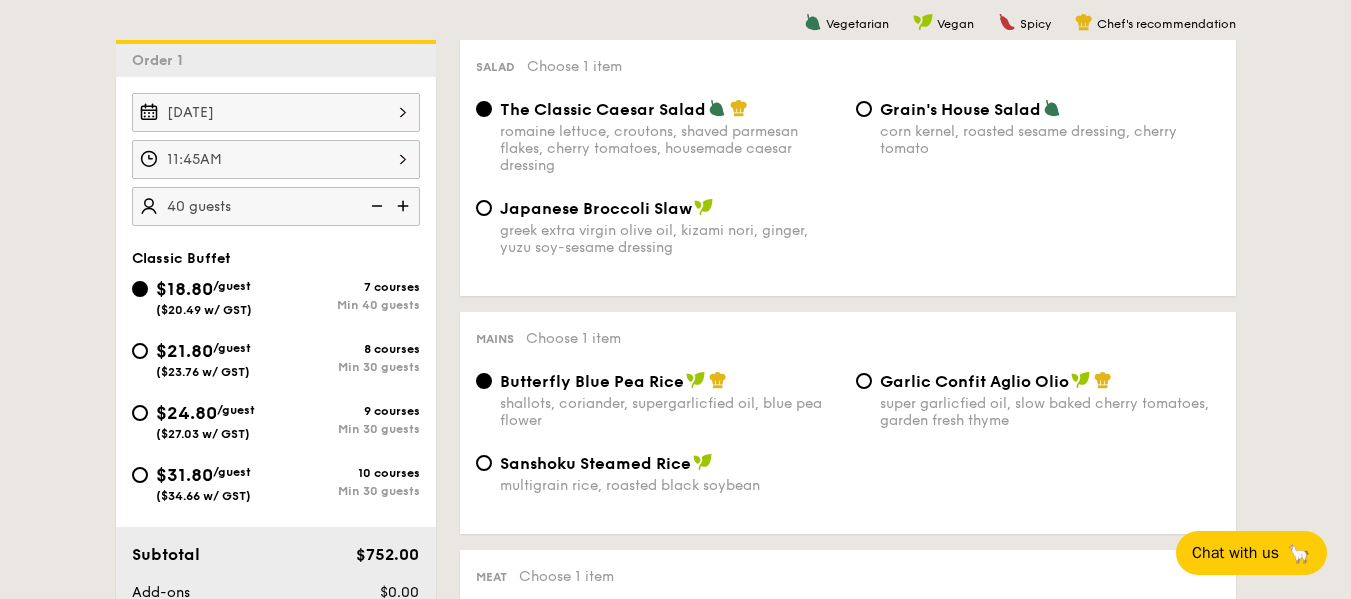 click at bounding box center (375, 206) 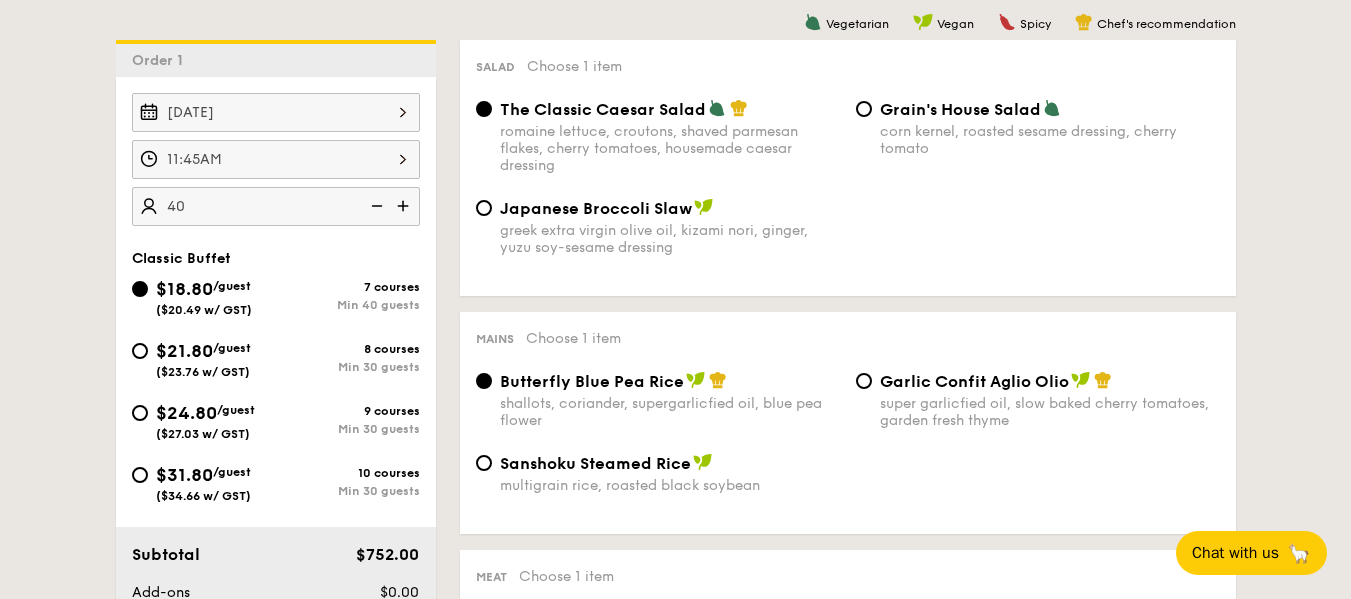 click on "40" at bounding box center (276, 206) 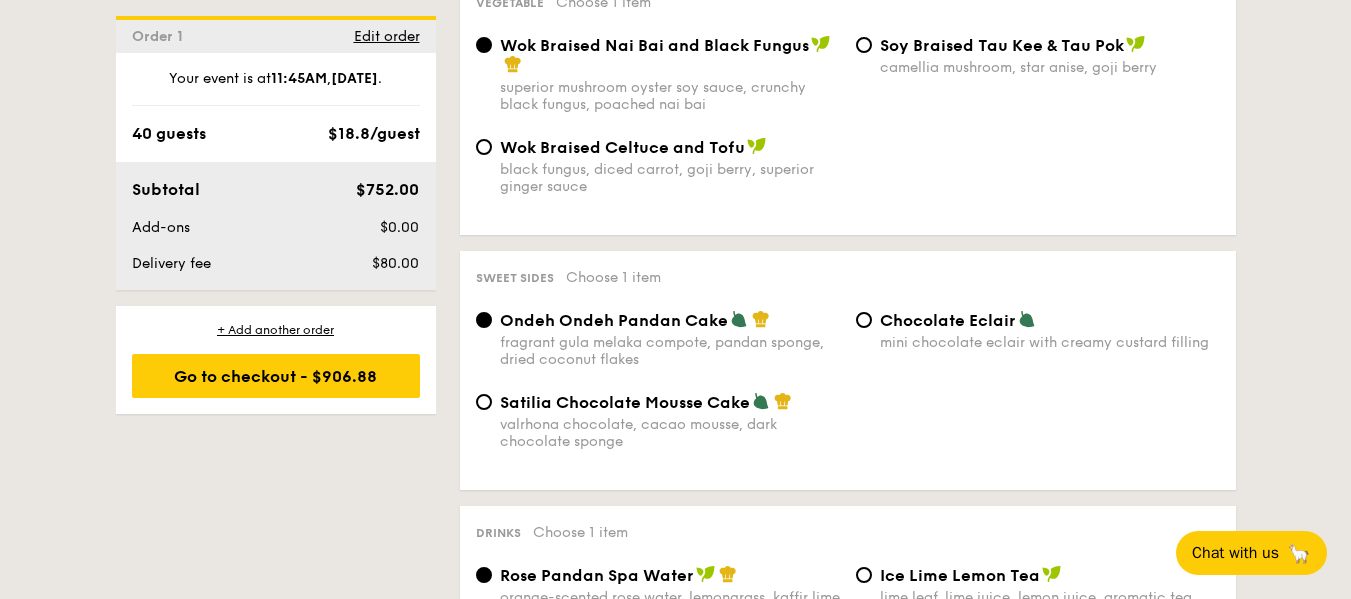 scroll, scrollTop: 524, scrollLeft: 0, axis: vertical 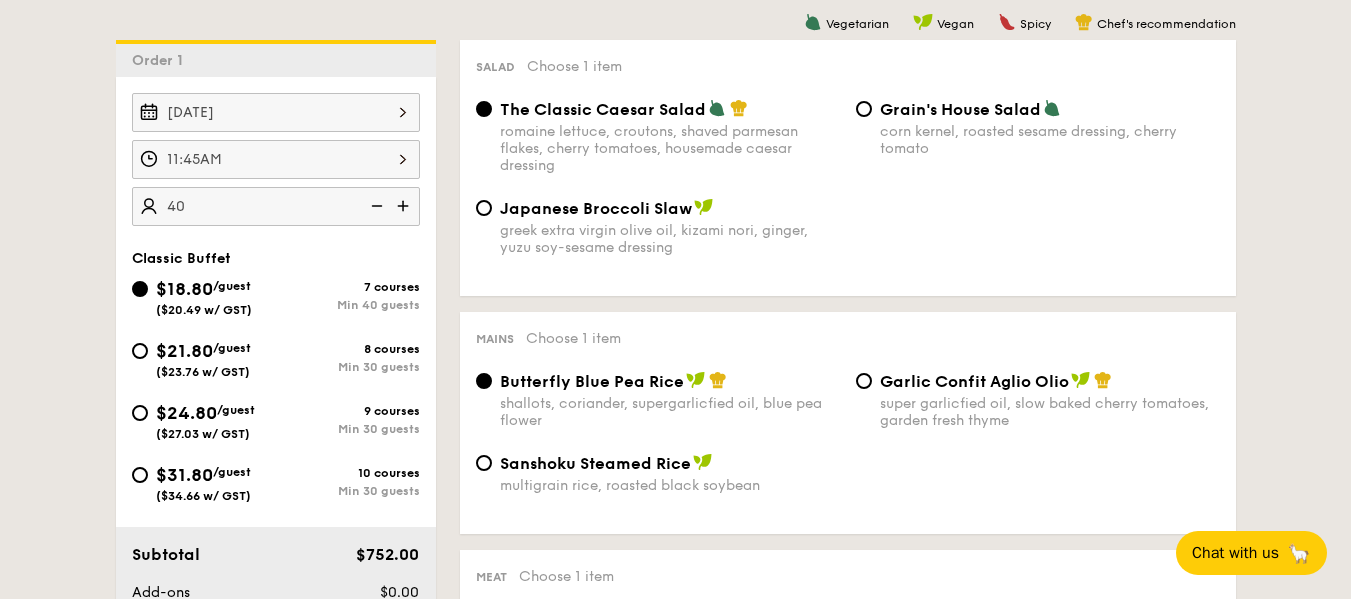 click on "40" at bounding box center [276, 206] 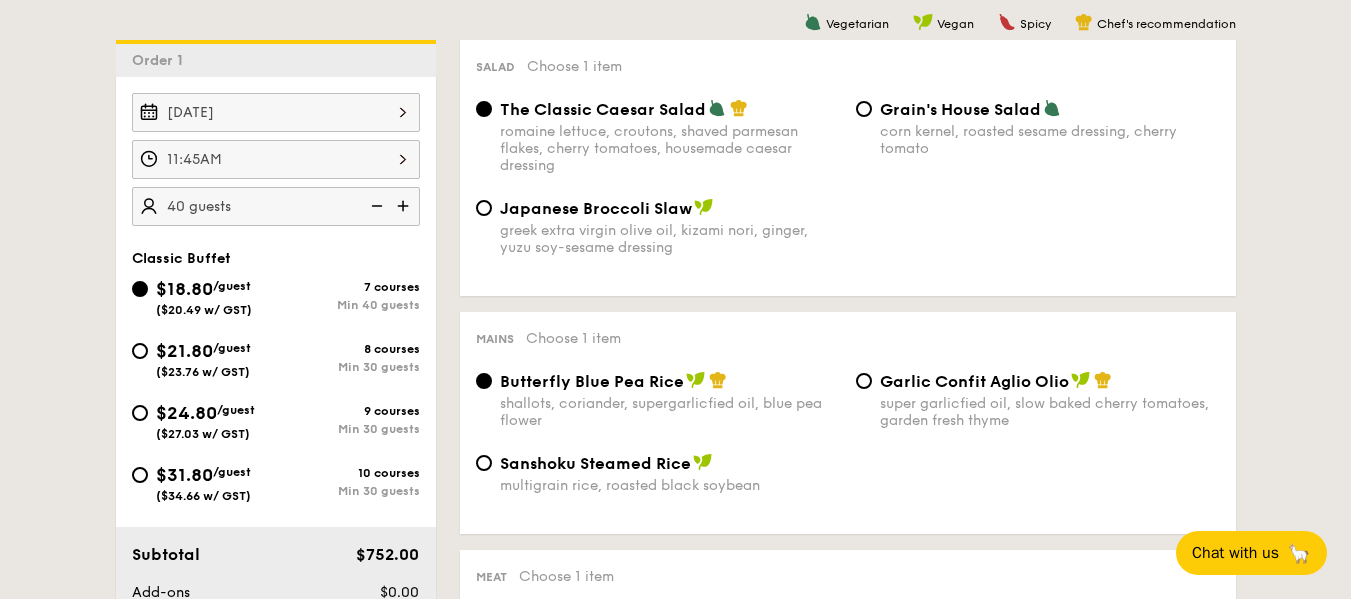 click at bounding box center (375, 206) 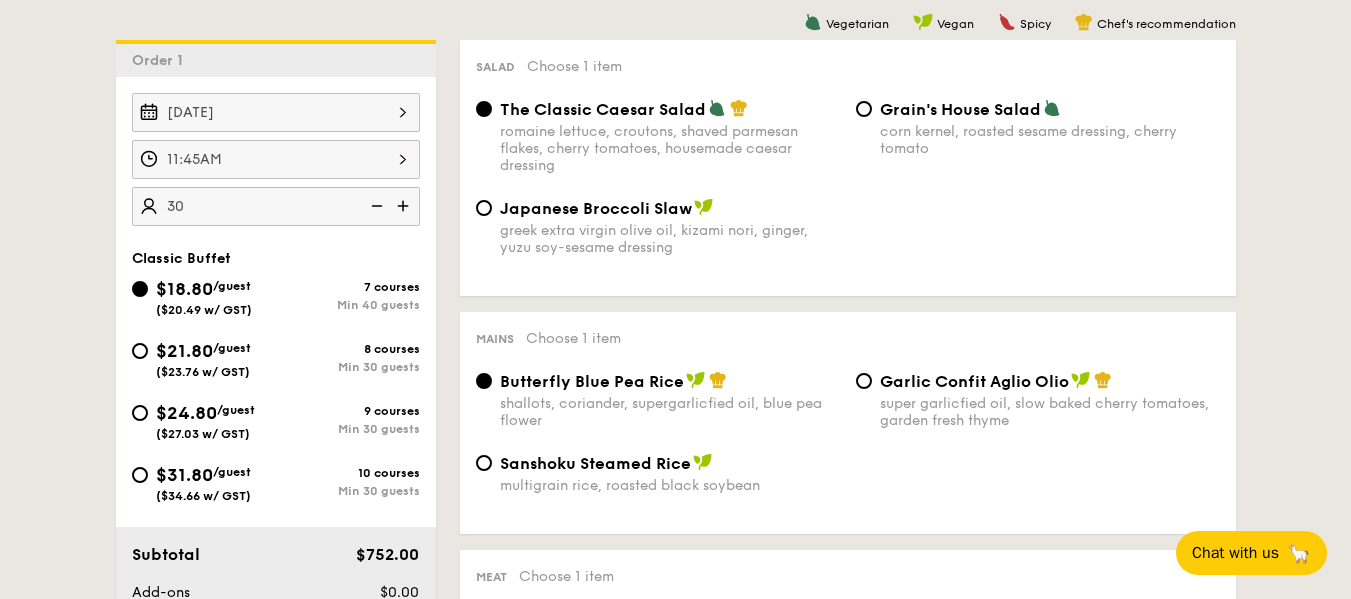 type on "40 guests" 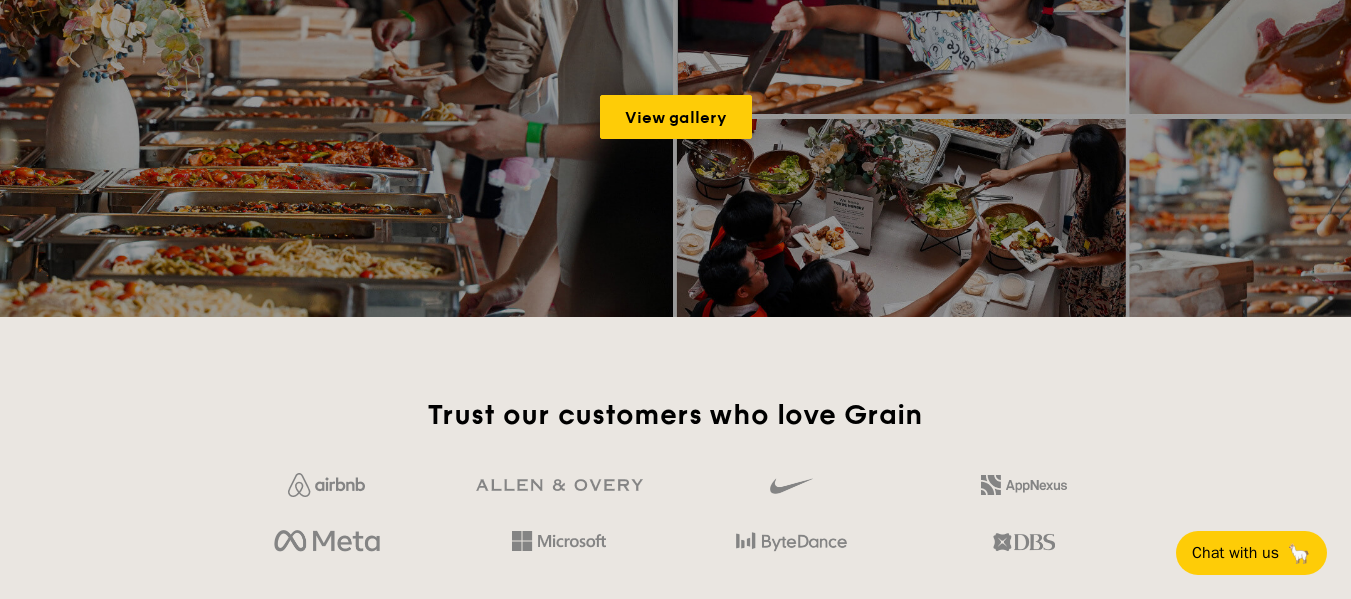 scroll, scrollTop: 3758, scrollLeft: 0, axis: vertical 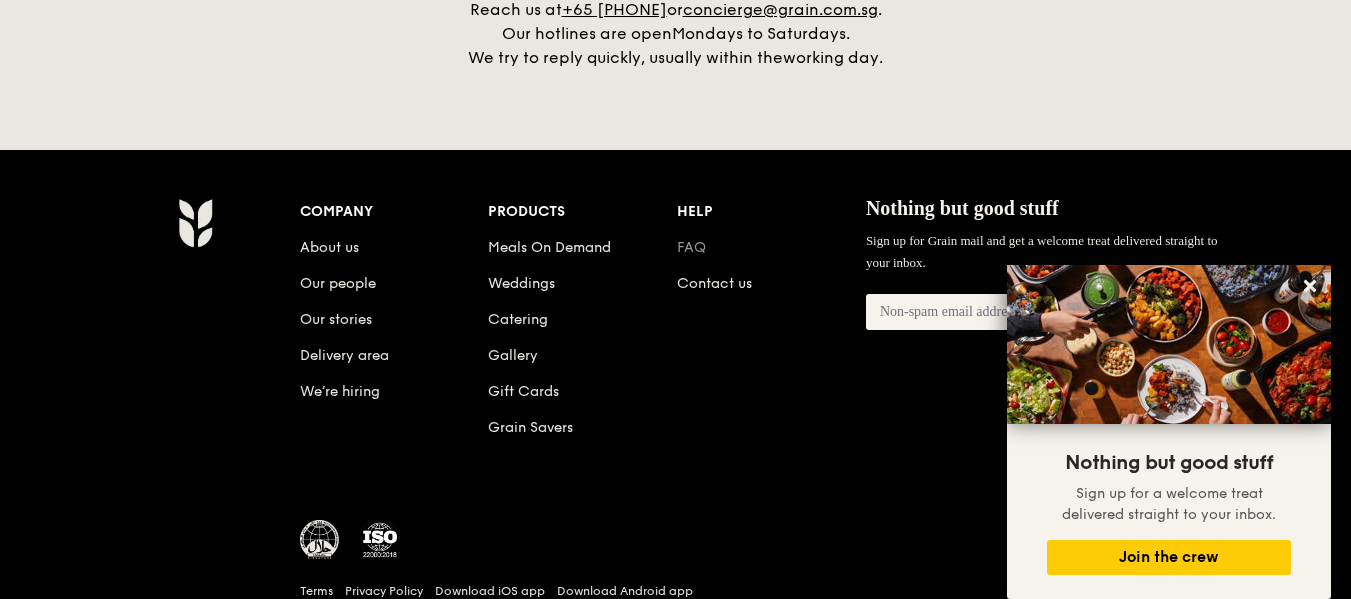 click on "FAQ" at bounding box center (691, 247) 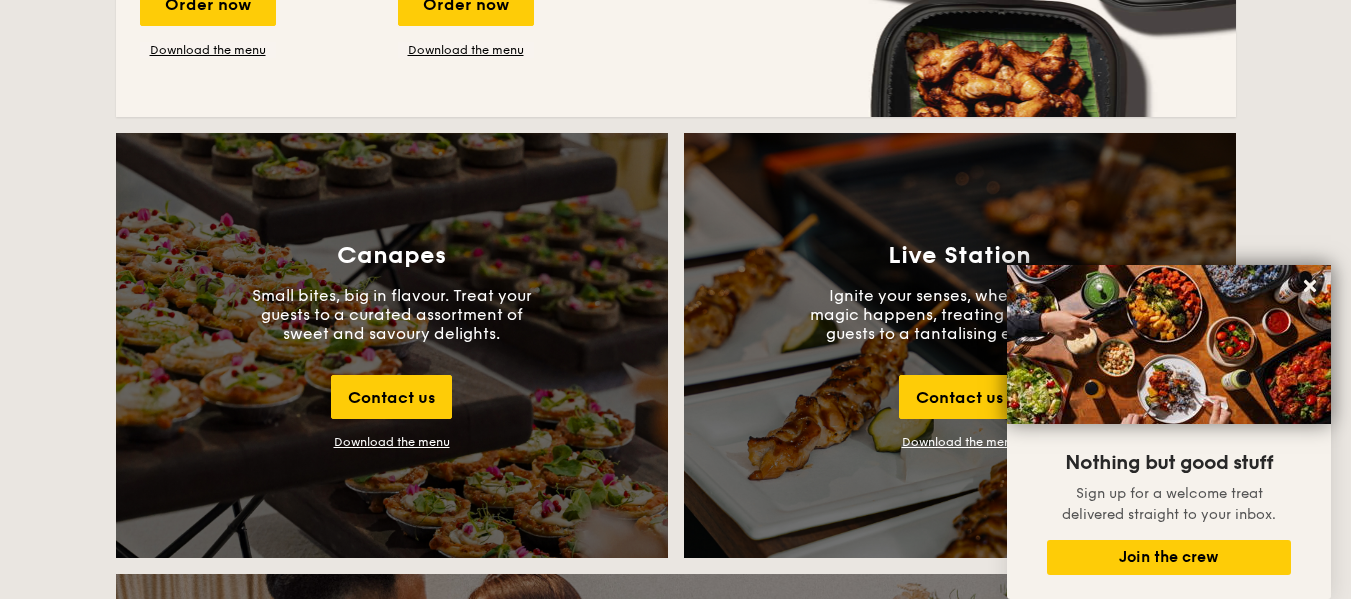 scroll, scrollTop: 1572, scrollLeft: 0, axis: vertical 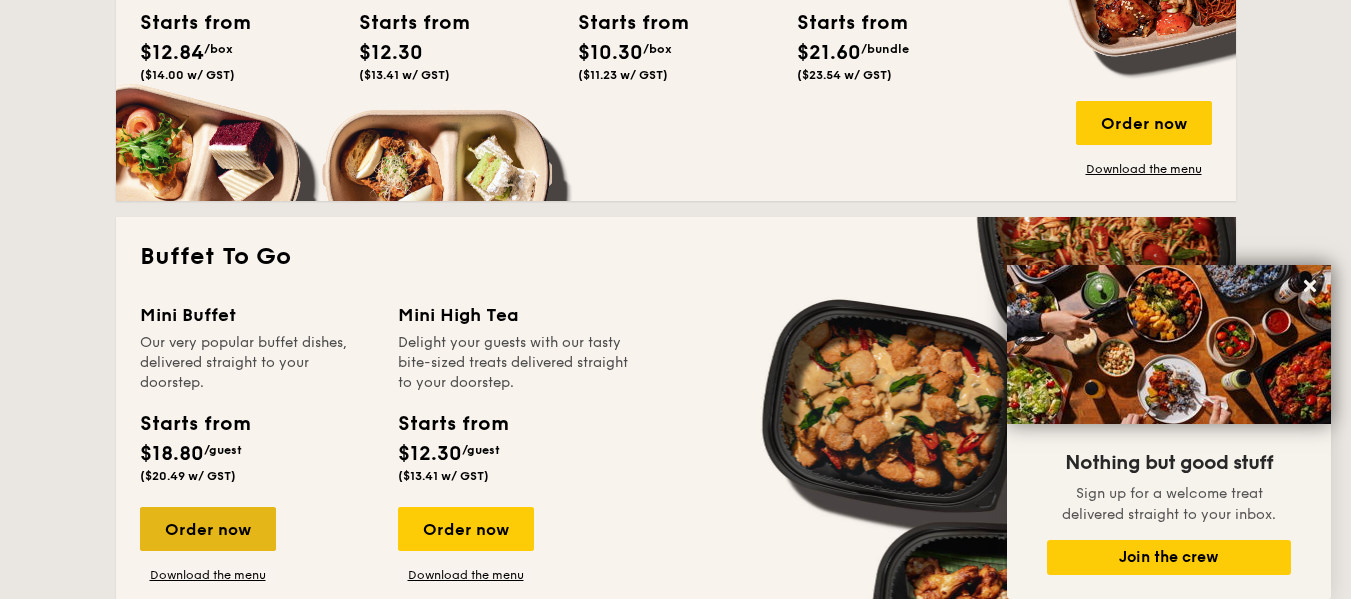 click on "Order now" at bounding box center (208, 529) 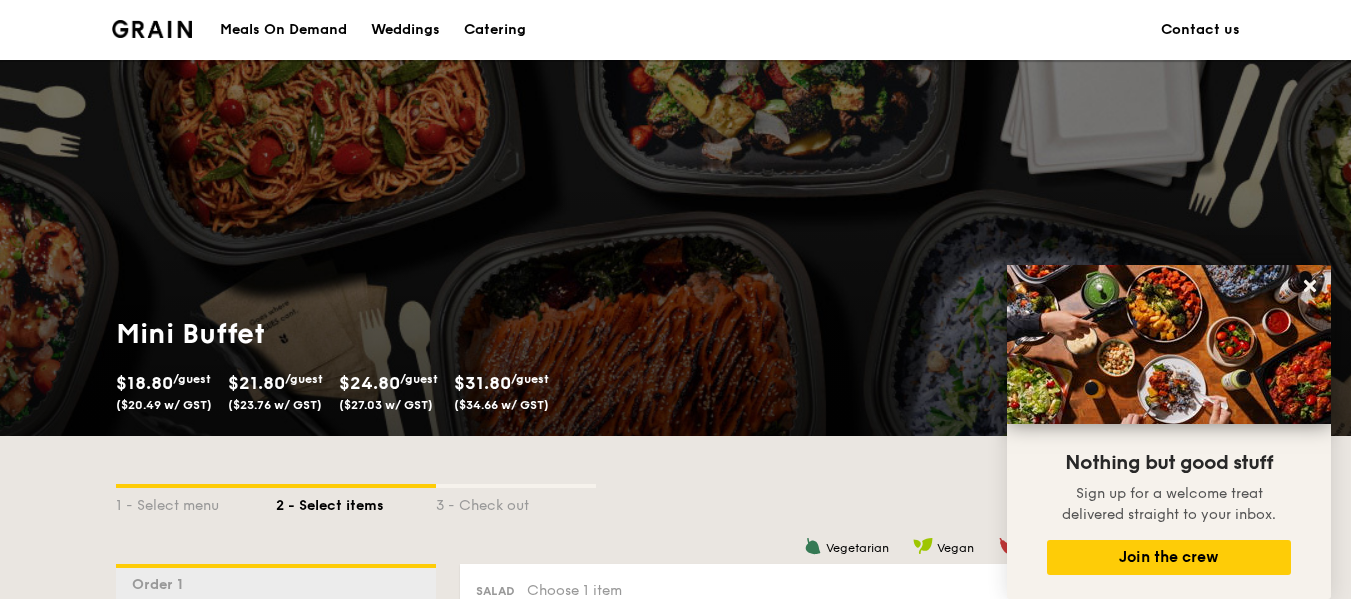 scroll, scrollTop: 525, scrollLeft: 0, axis: vertical 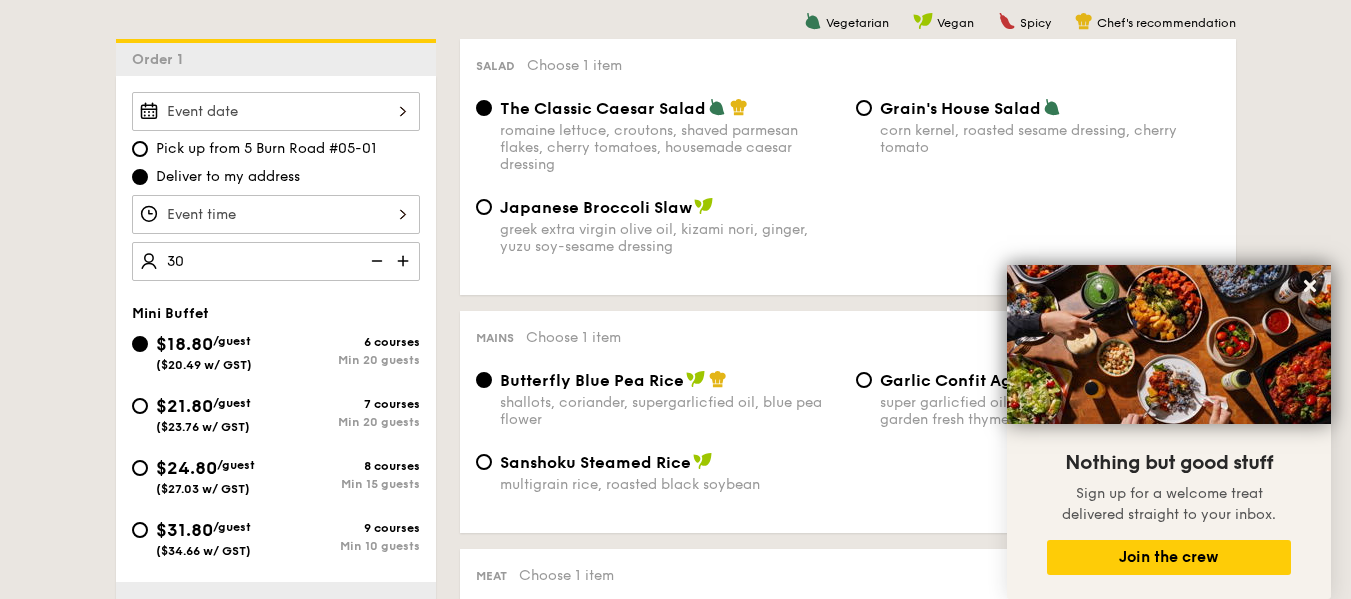 type on "30 guests" 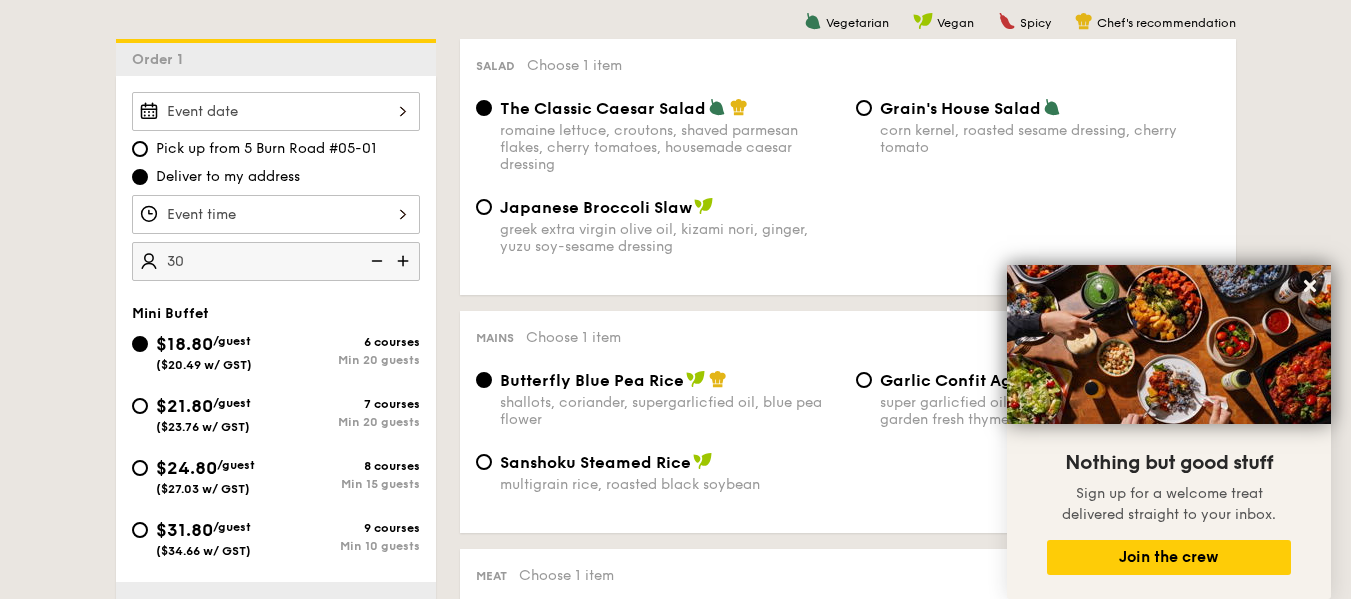 click at bounding box center (276, 111) 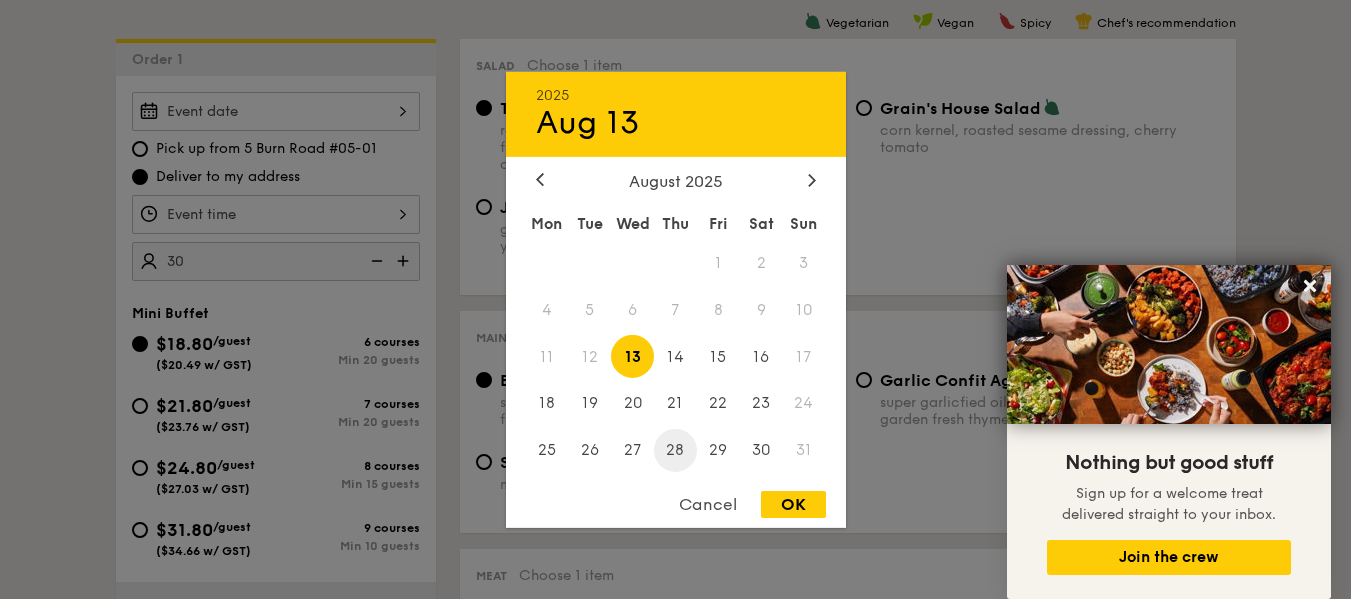 click on "28" at bounding box center [675, 450] 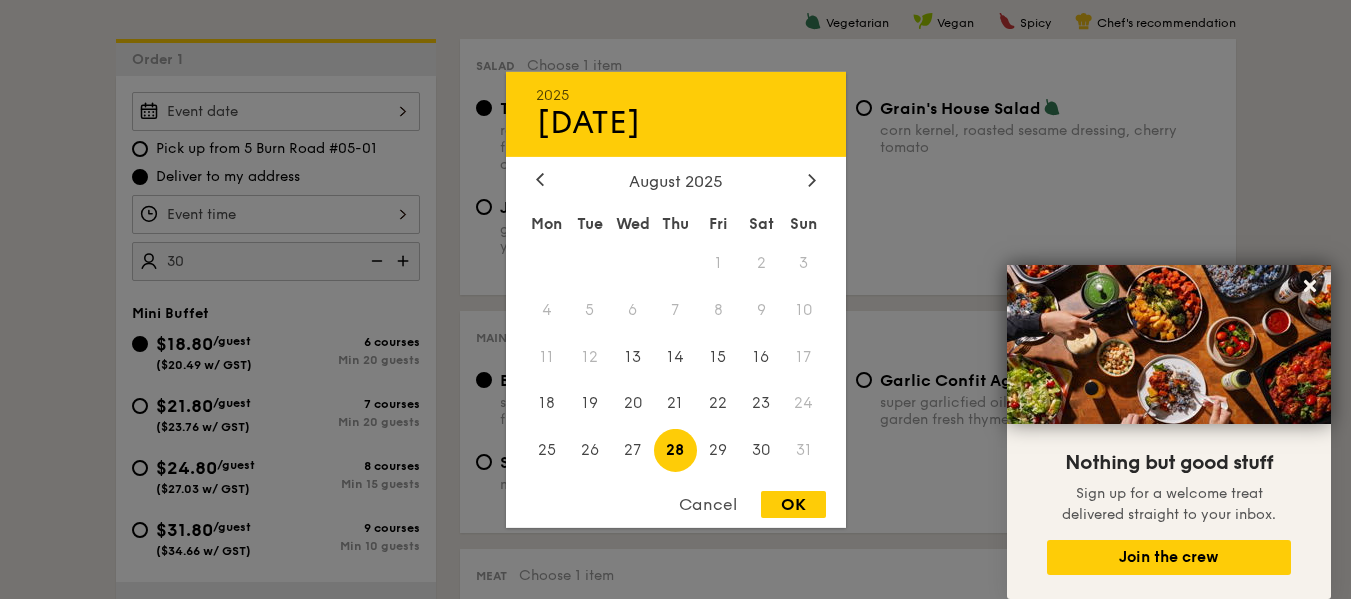 click on "OK" at bounding box center [793, 504] 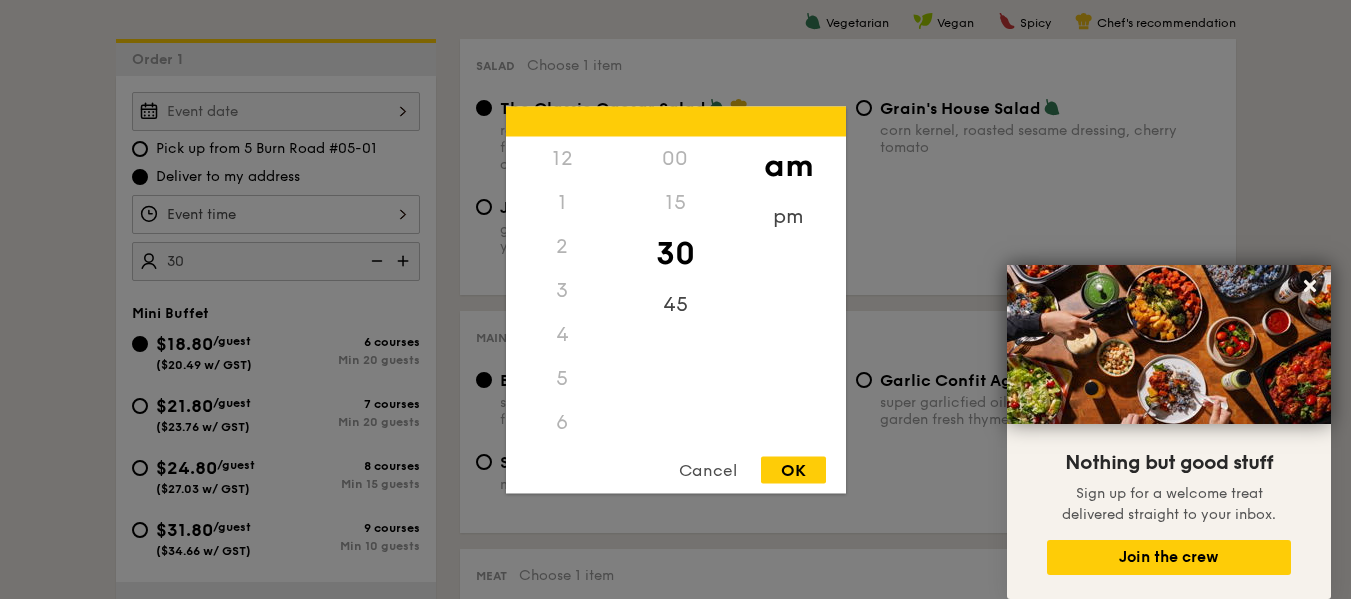 click on "12 1 2 3 4 5 6 7 8 9 10 11   00 15 30 45   am   pm   Cancel   OK" at bounding box center [276, 214] 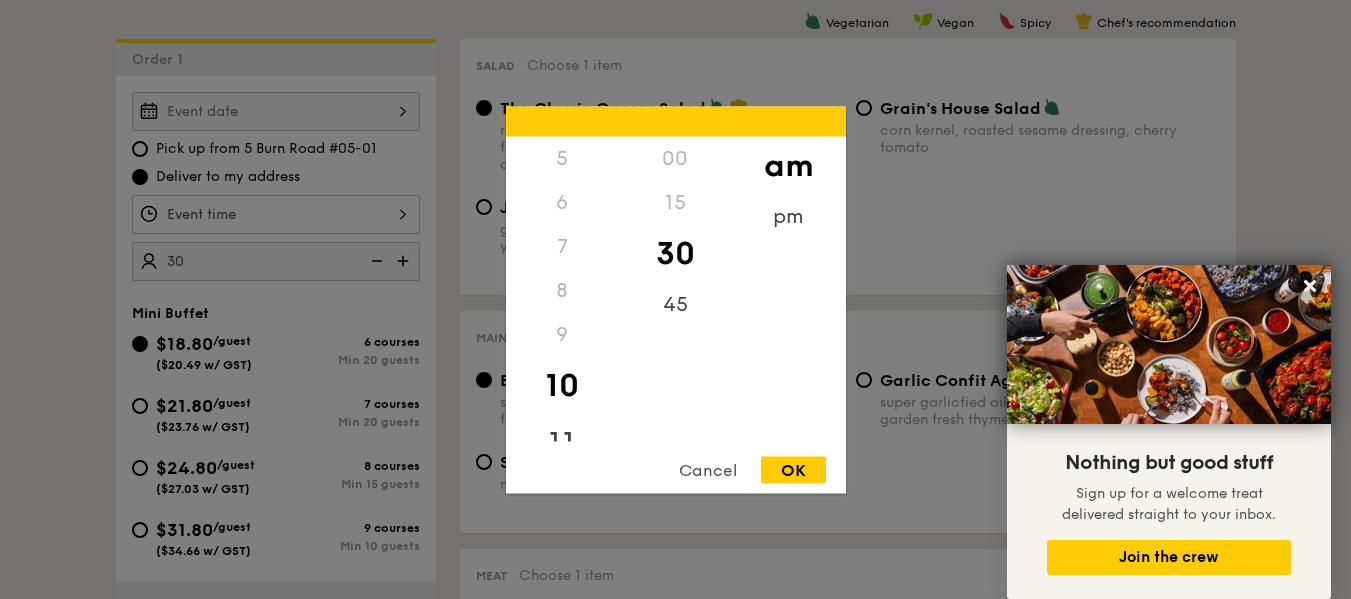 click on "11" at bounding box center [562, 443] 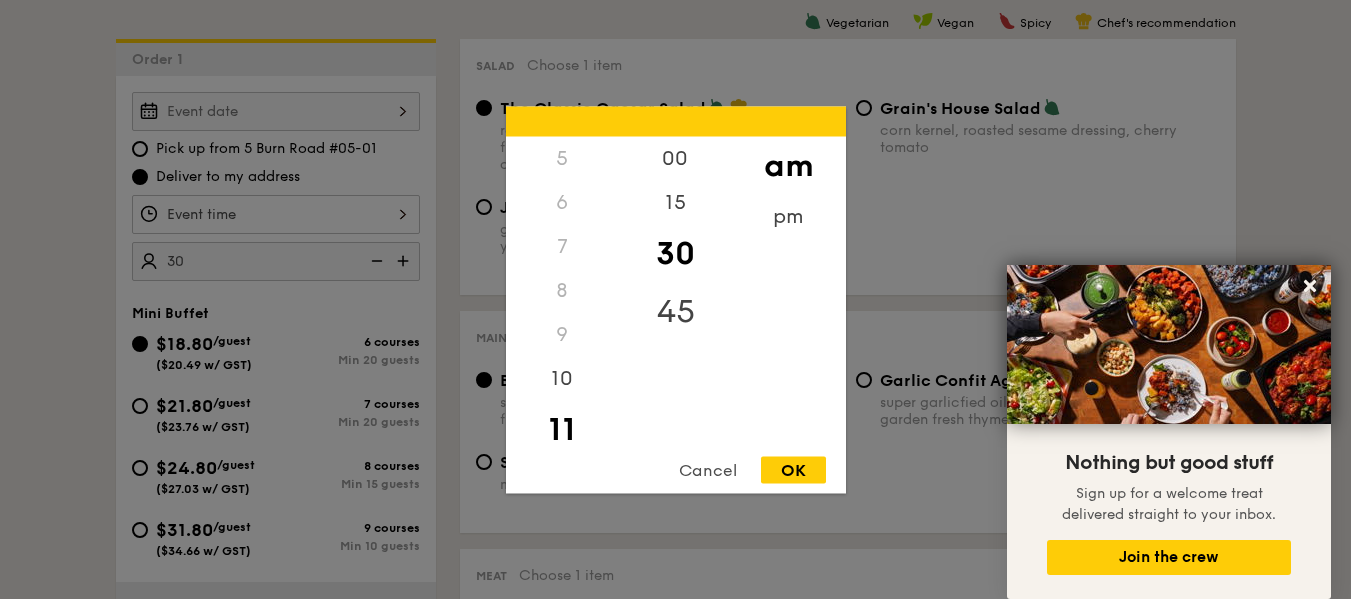 click on "45" at bounding box center (675, 311) 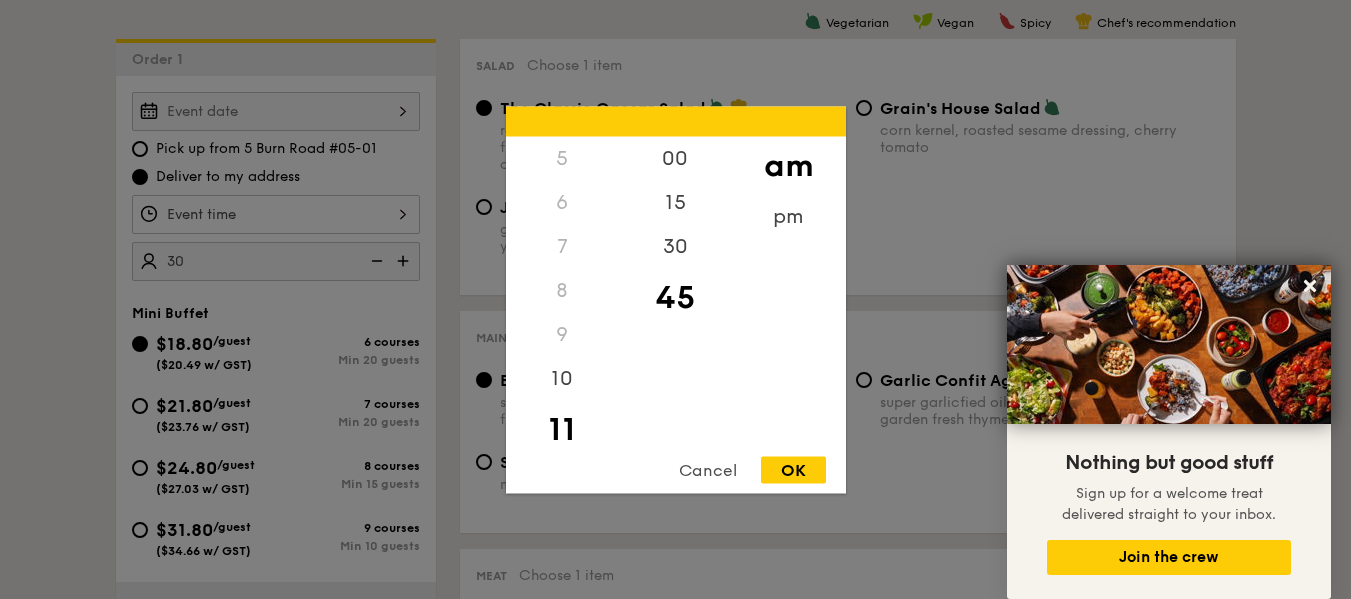 click on "OK" at bounding box center (793, 469) 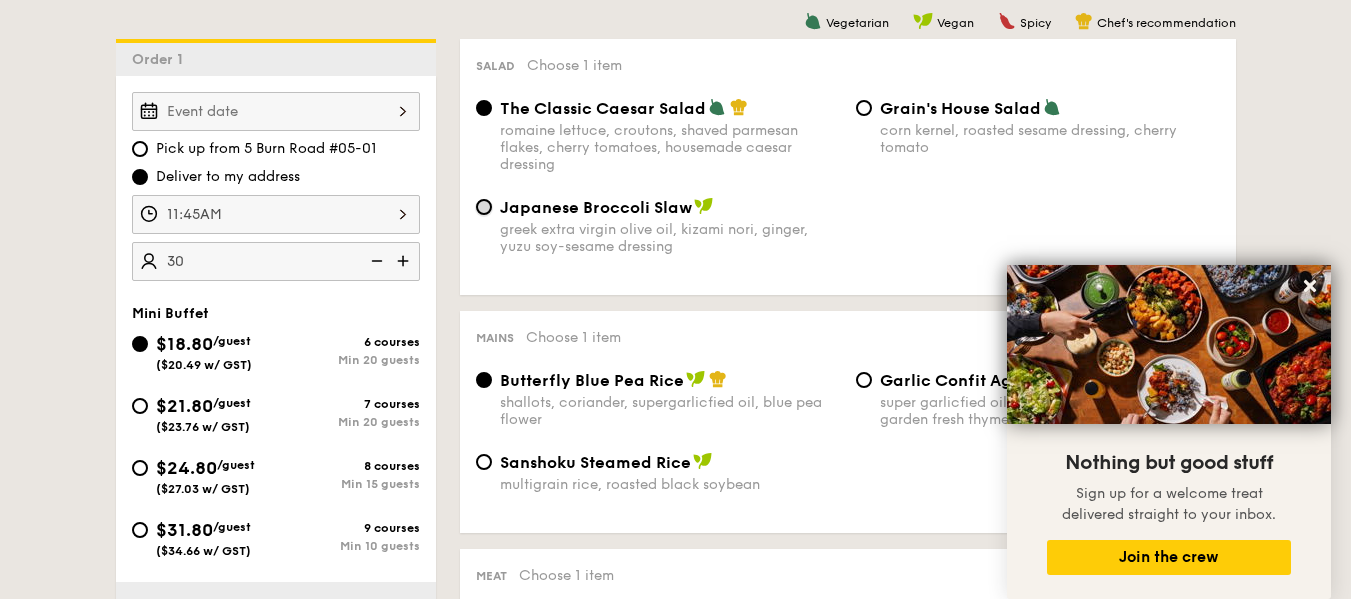 click on "Japanese Broccoli Slaw greek extra virgin olive oil, kizami nori, ginger, yuzu soy-sesame dressing" at bounding box center [484, 207] 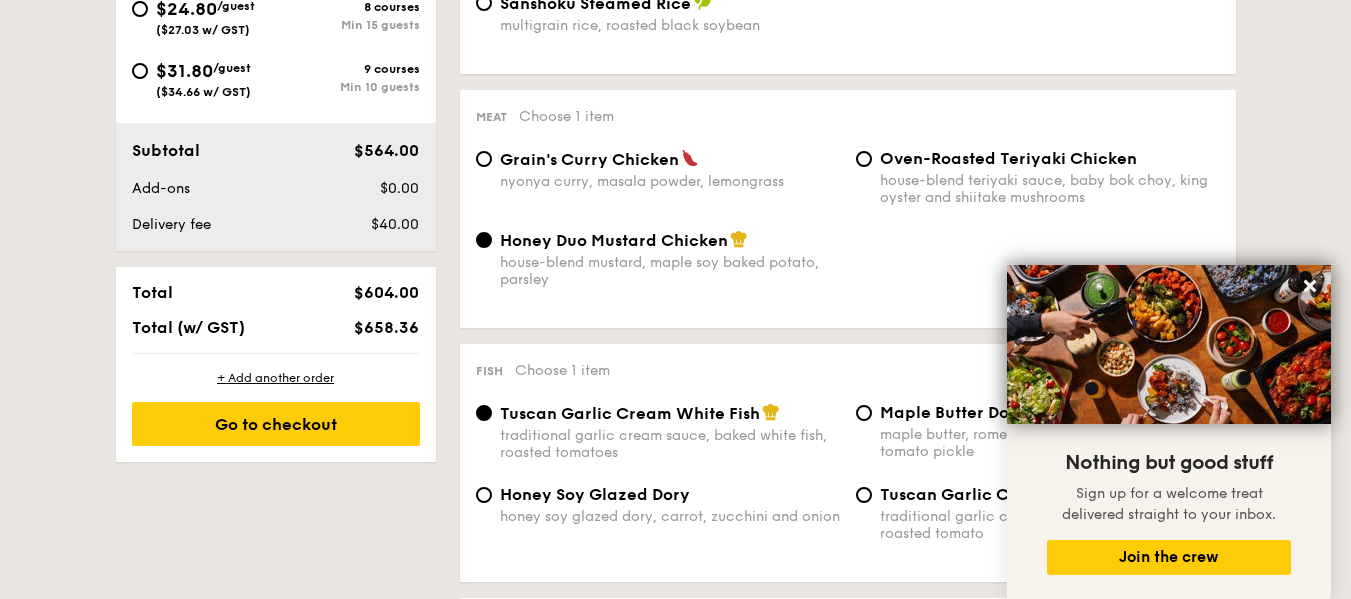 scroll, scrollTop: 1049, scrollLeft: 0, axis: vertical 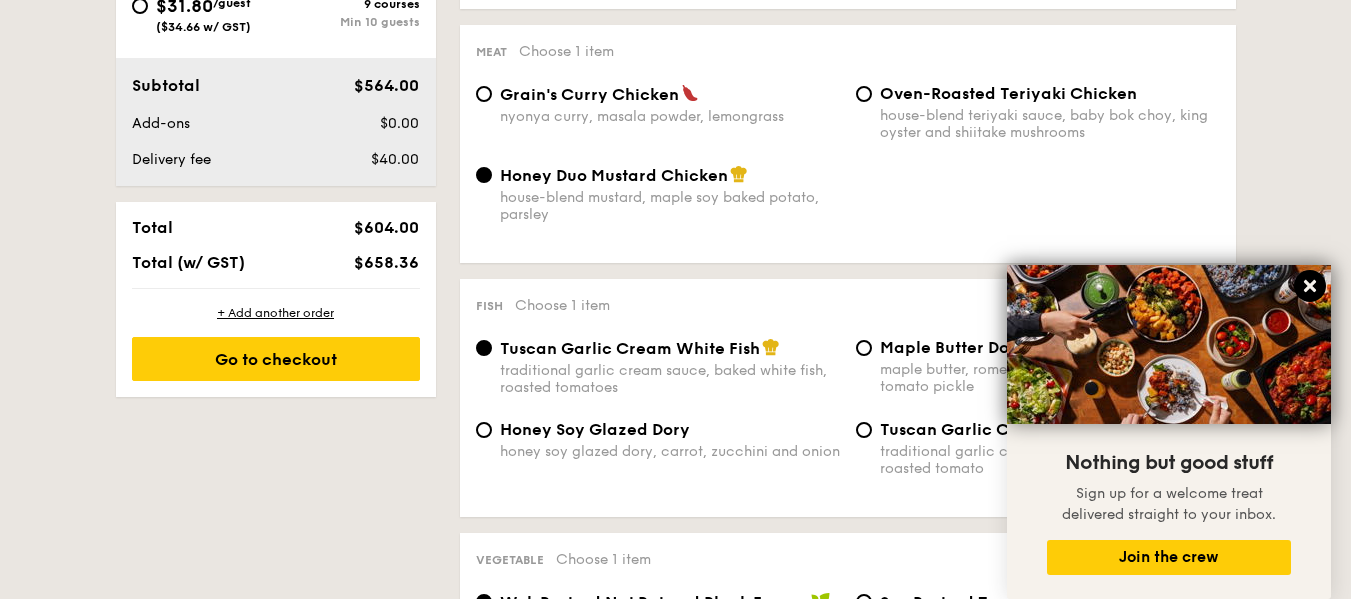 click 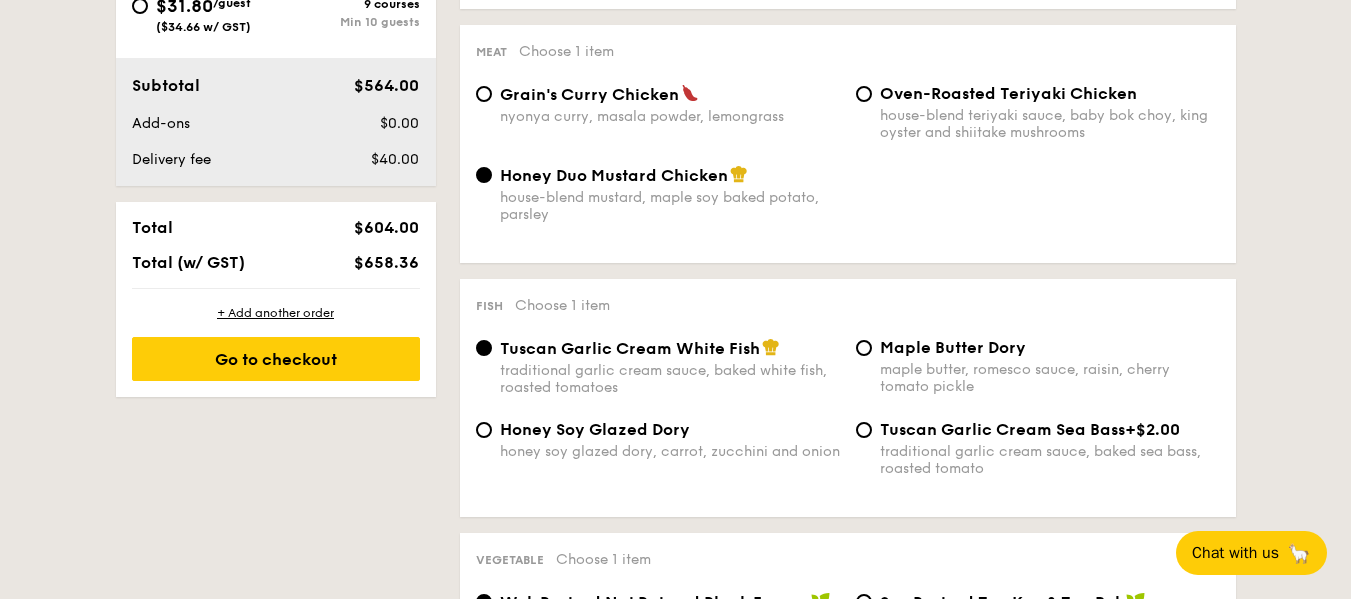 click on "Maple Butter Dory maple butter, romesco sauce, raisin, cherry tomato pickle" at bounding box center (1038, 366) 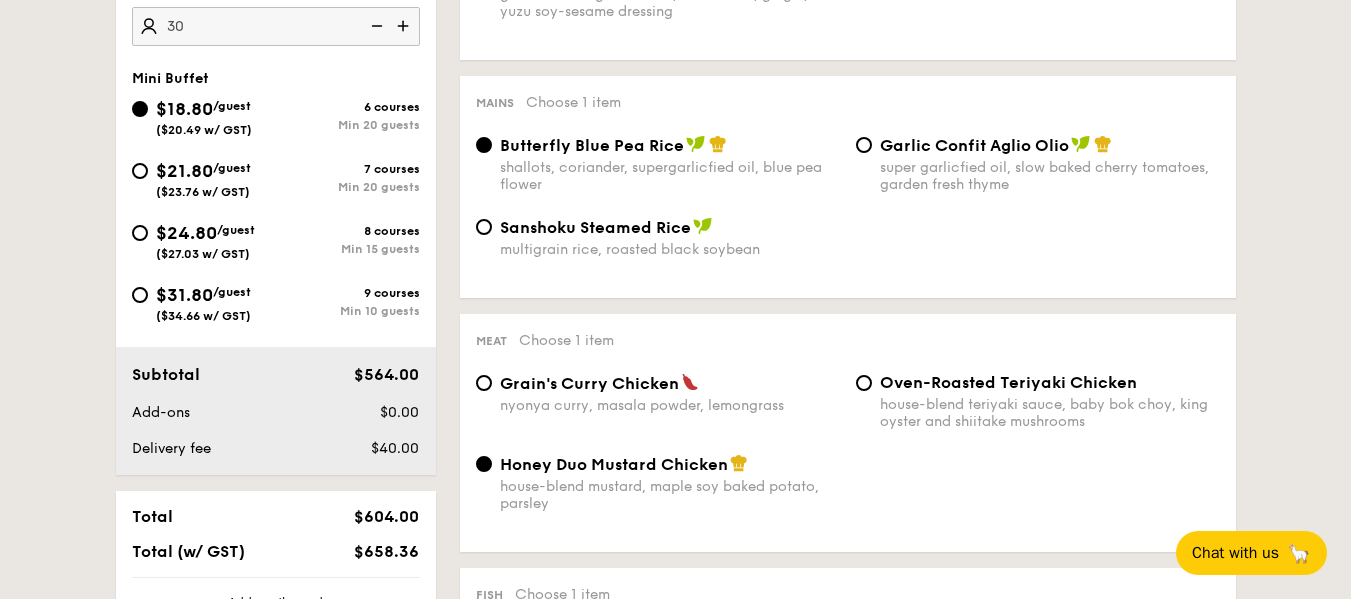 scroll, scrollTop: 806, scrollLeft: 0, axis: vertical 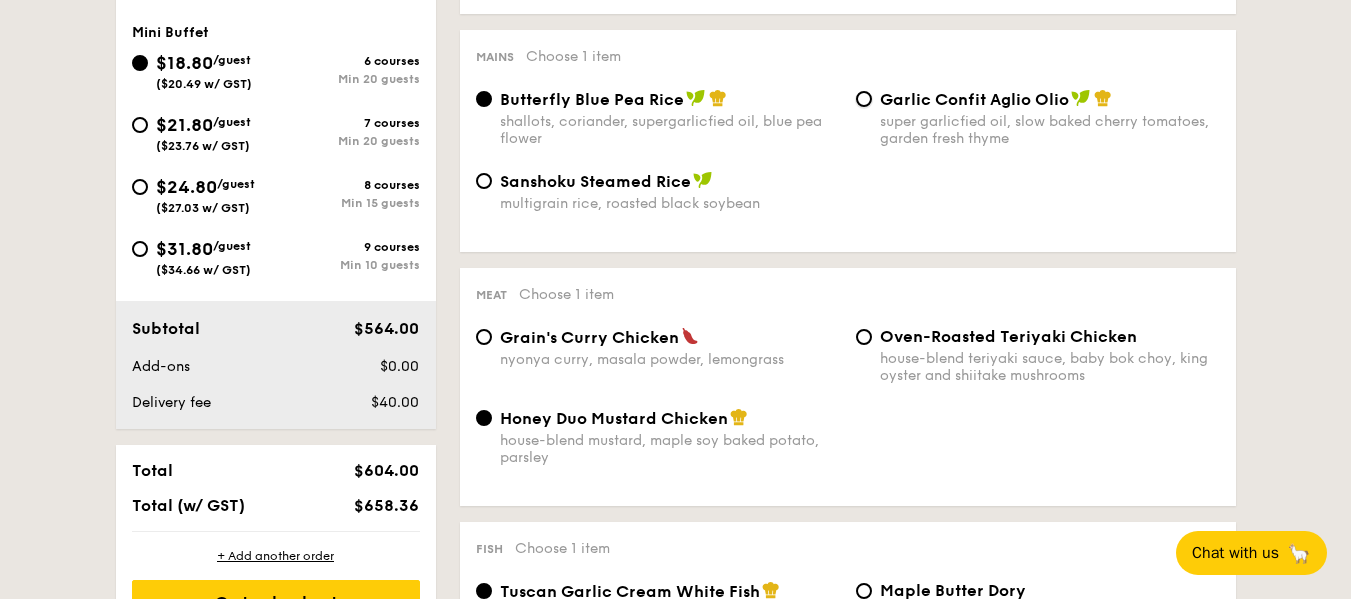 click on "Garlic Confit Aglio Olio super garlicfied oil, slow baked cherry tomatoes, garden fresh thyme" at bounding box center [864, 99] 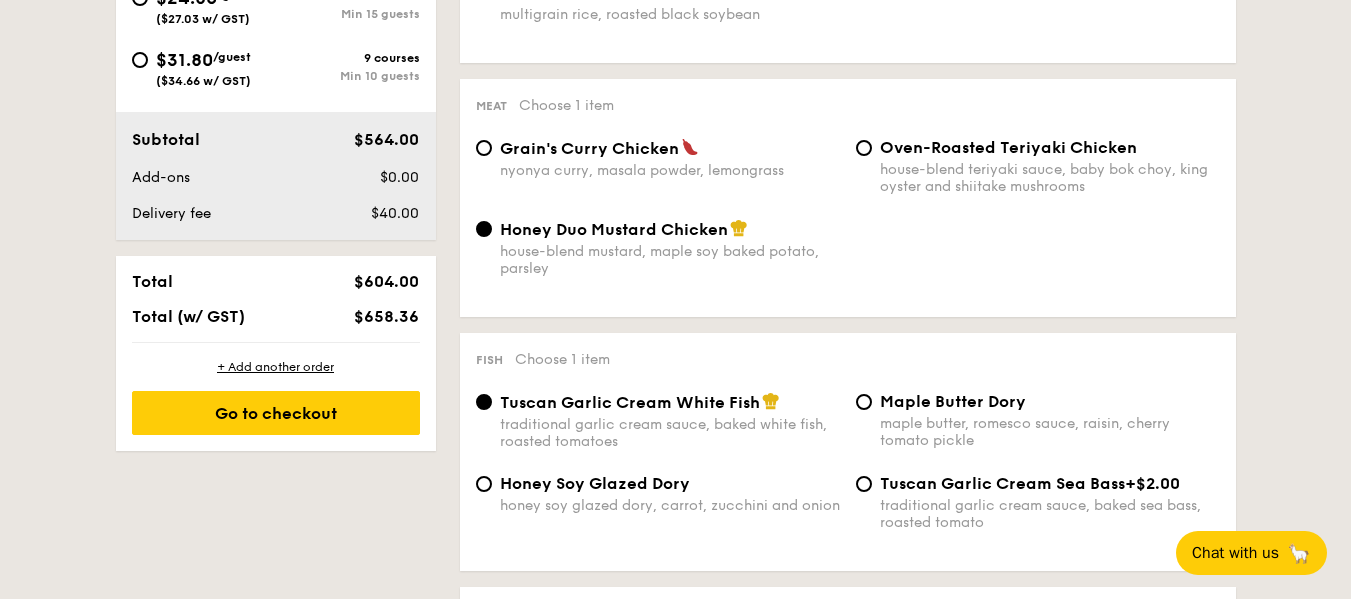 scroll, scrollTop: 1166, scrollLeft: 0, axis: vertical 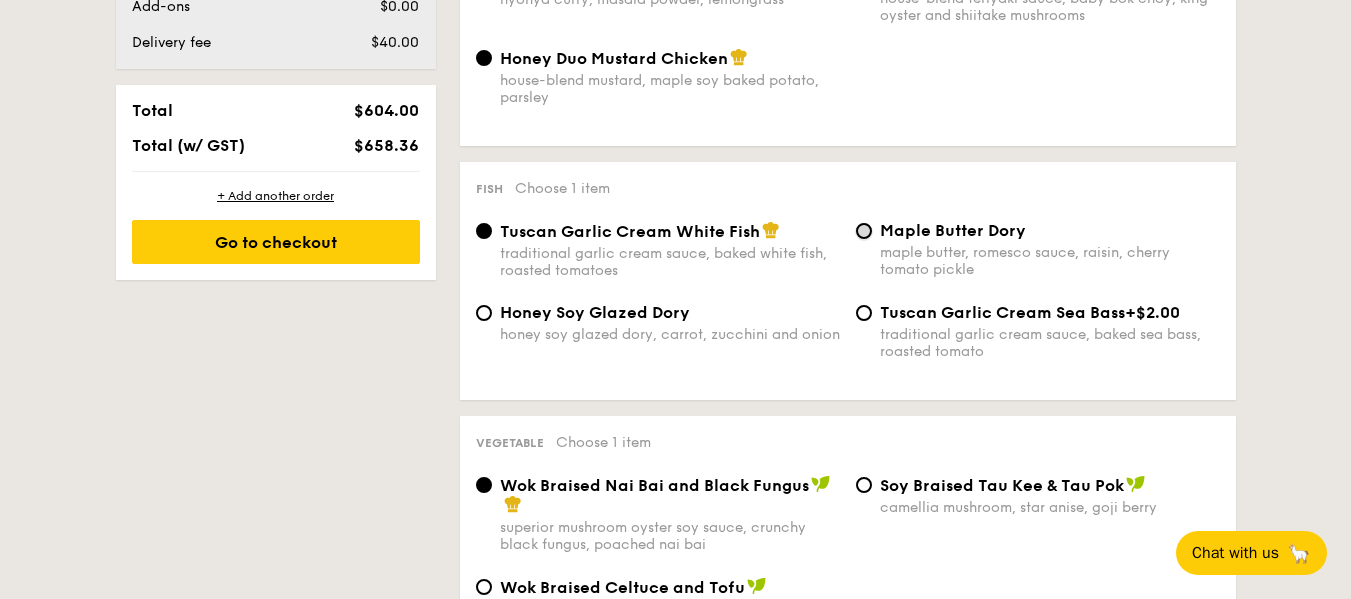 click on "Maple Butter Dory maple butter, romesco sauce, raisin, cherry tomato pickle" at bounding box center [864, 231] 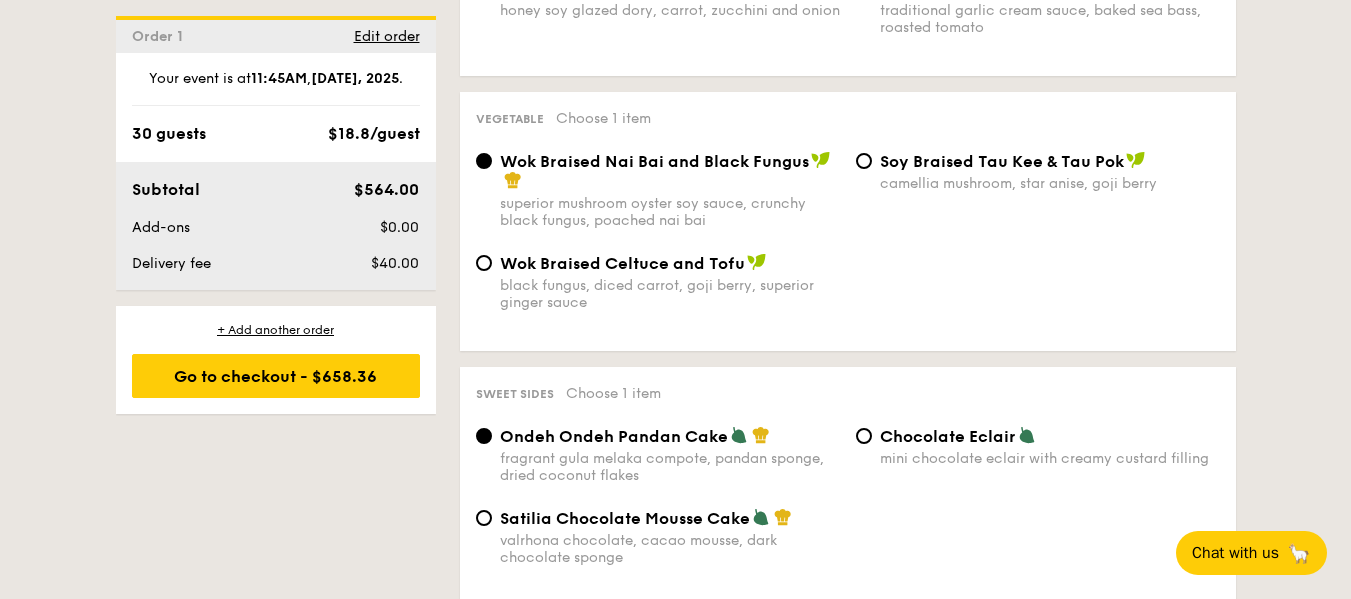 scroll, scrollTop: 1517, scrollLeft: 0, axis: vertical 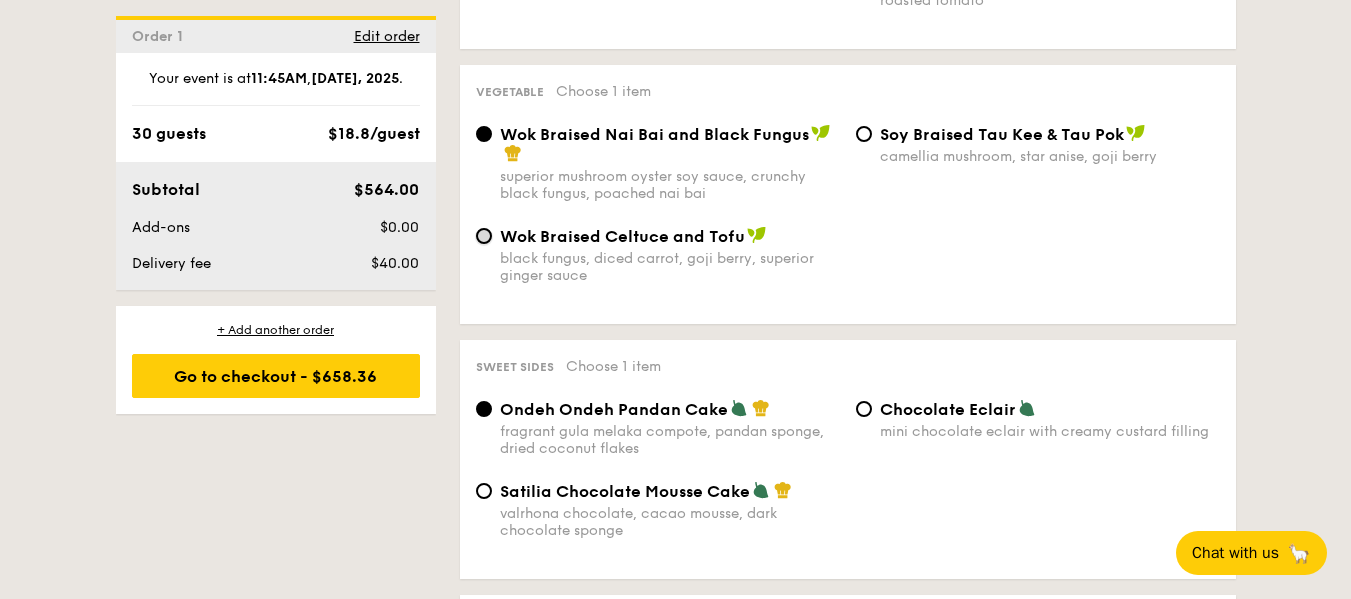 click on "Wok Braised Celtuce and Tofu black fungus, diced carrot, goji berry, superior ginger sauce" at bounding box center [484, 236] 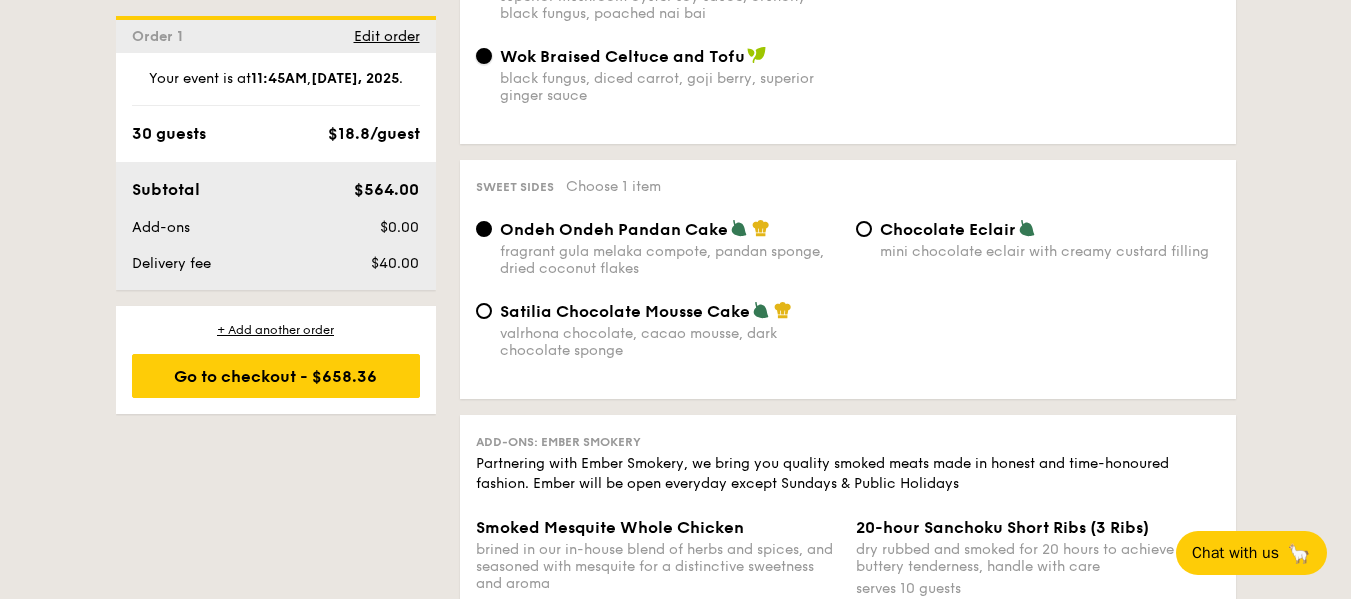 scroll, scrollTop: 1760, scrollLeft: 0, axis: vertical 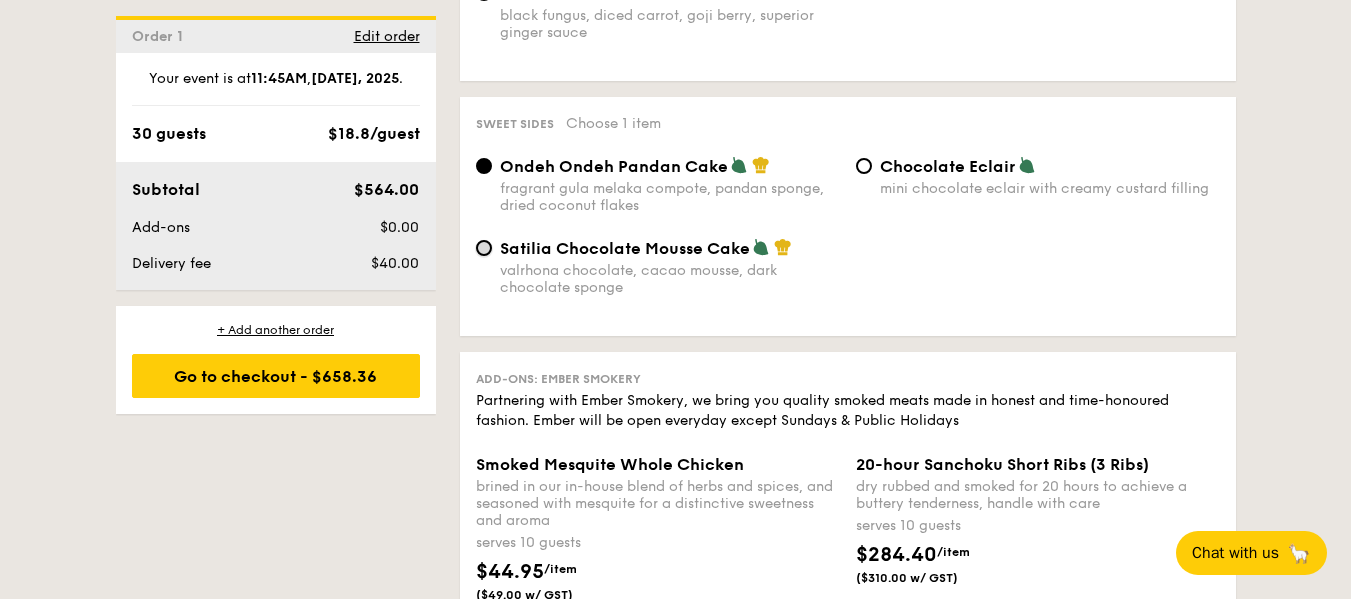click on "Satilia Chocolate Mousse Cake valrhona chocolate, cacao mousse, dark chocolate sponge" at bounding box center (484, 248) 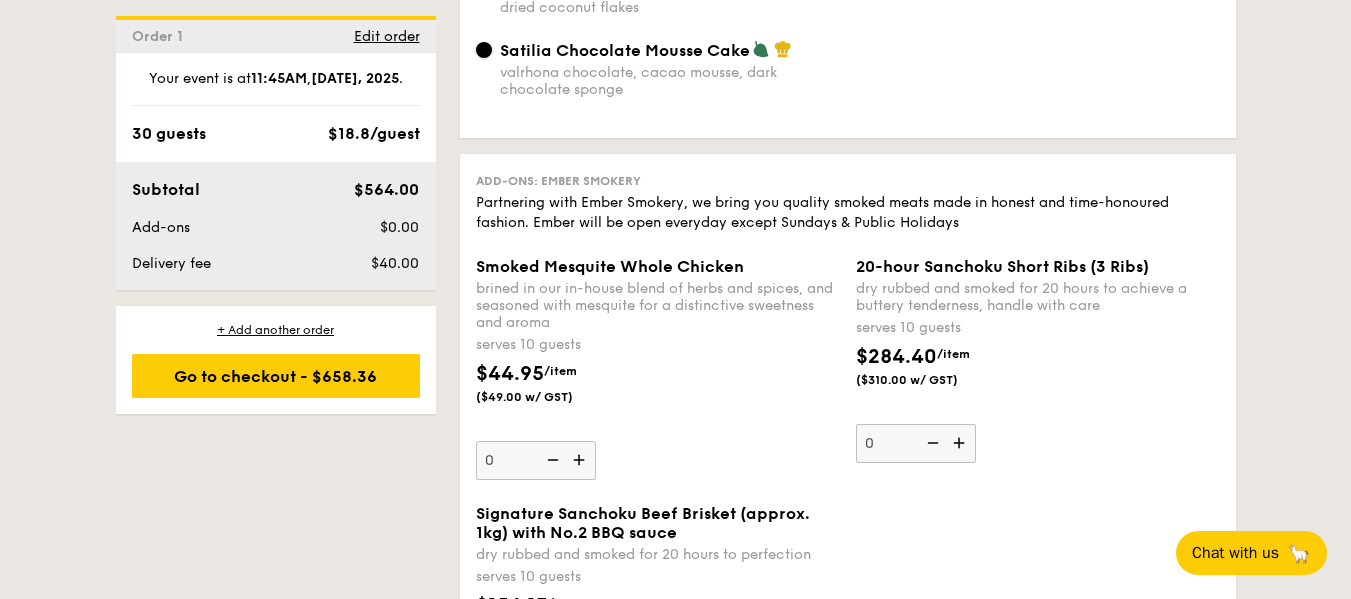 scroll, scrollTop: 1949, scrollLeft: 0, axis: vertical 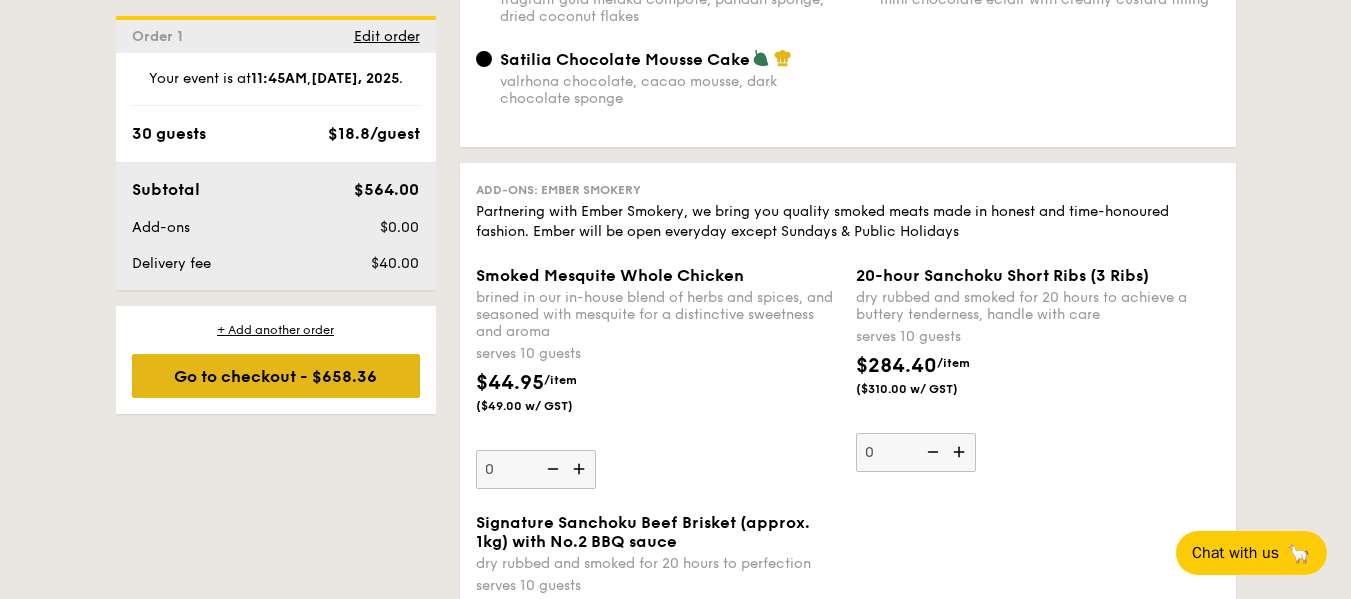 click on "Go to checkout
- $658.36" at bounding box center [276, 376] 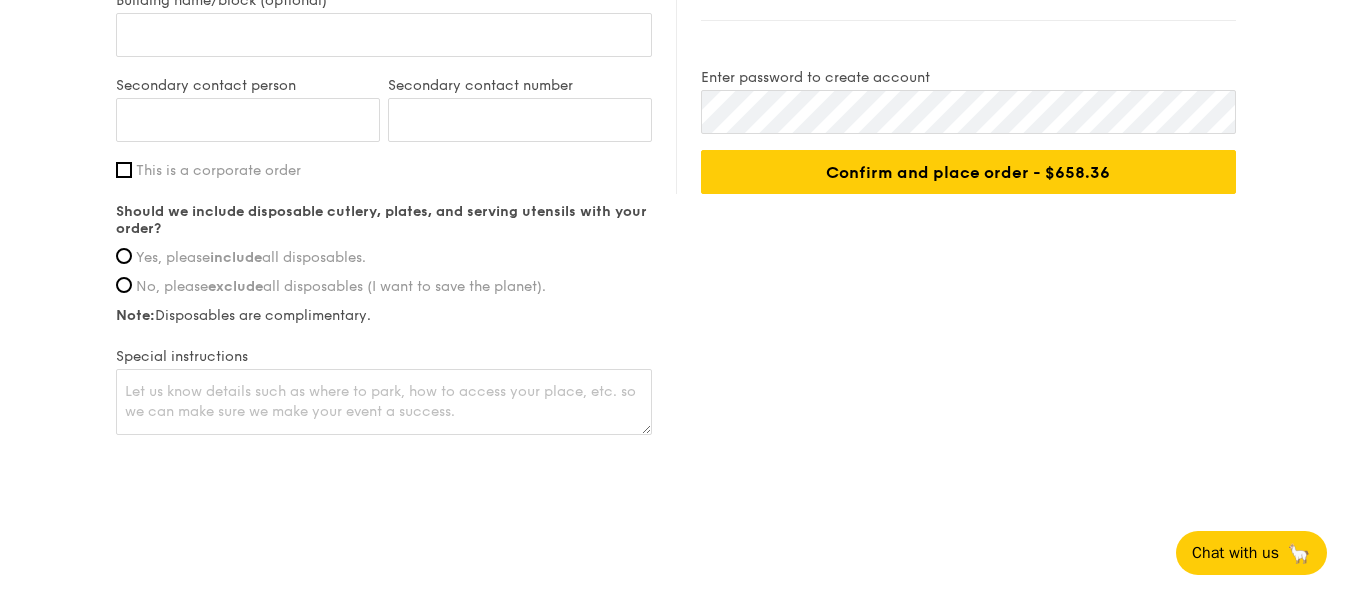 scroll, scrollTop: 0, scrollLeft: 0, axis: both 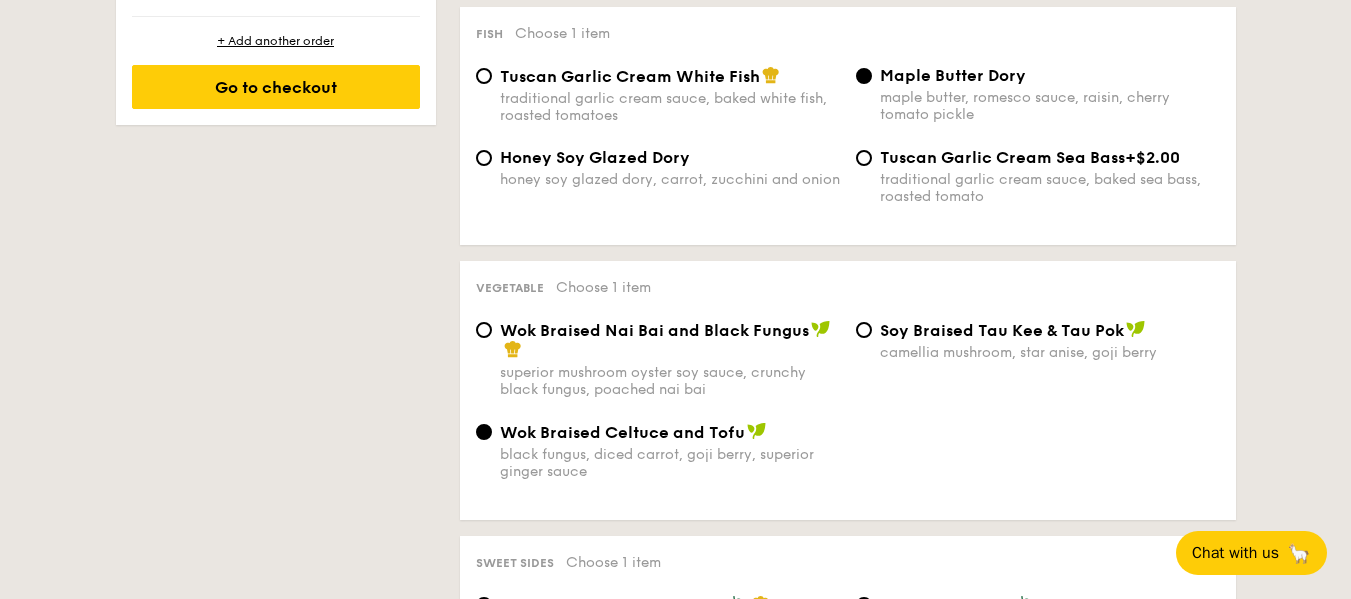 click on "1 - Select menu
2 - Select items
3 - Check out
Order 1
Aug 28, 2025
Pick up from 5 Burn Road #05-01
Deliver to my address
24 guests
Mini Buffet
$18.80
/guest
($20.49 w/ GST)
6 courses
Min 20 guests
$21.80
/guest
($23.76 w/ GST)
7 courses
Min 20 guests
$24.80
/guest
($27.03 w/ GST)
8 courses
Min 15 guests
$31.80
/guest
($34.66 w/ GST)
9 courses
Min 10 guests
Subtotal
$564.00
Add-ons
$0.00
Delivery fee
$40.00
Total
$604.00
Total (w/ GST)
$658.36
Order 1
." at bounding box center [676, 1111] 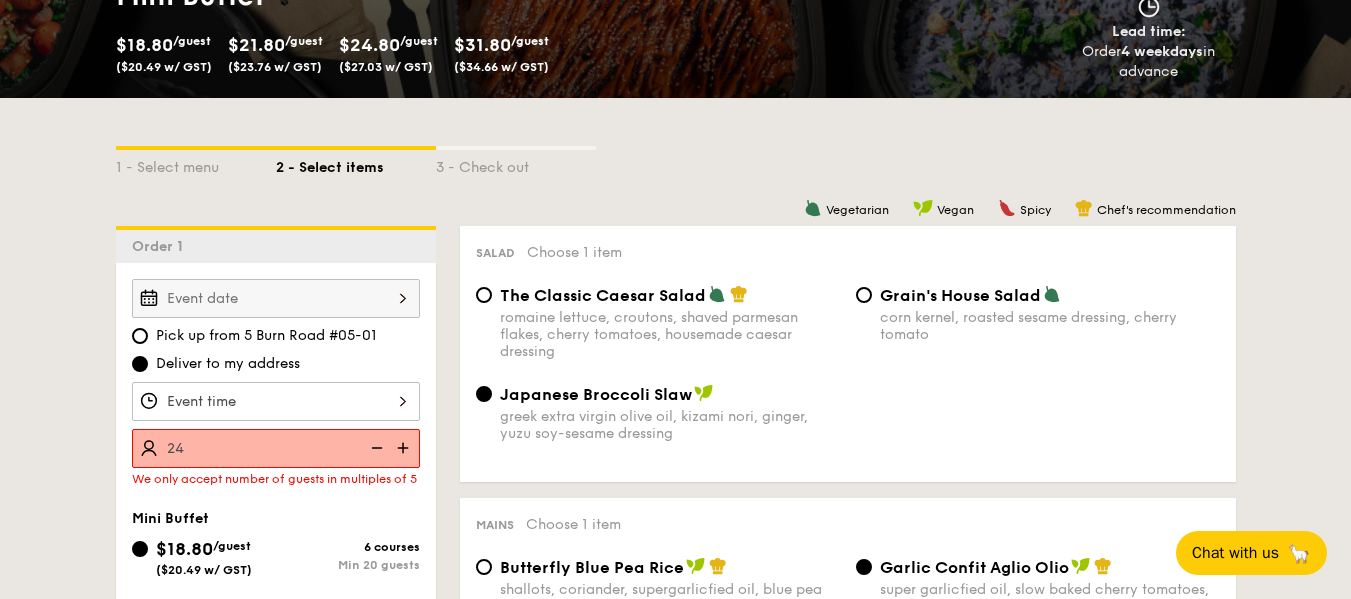 scroll, scrollTop: 305, scrollLeft: 0, axis: vertical 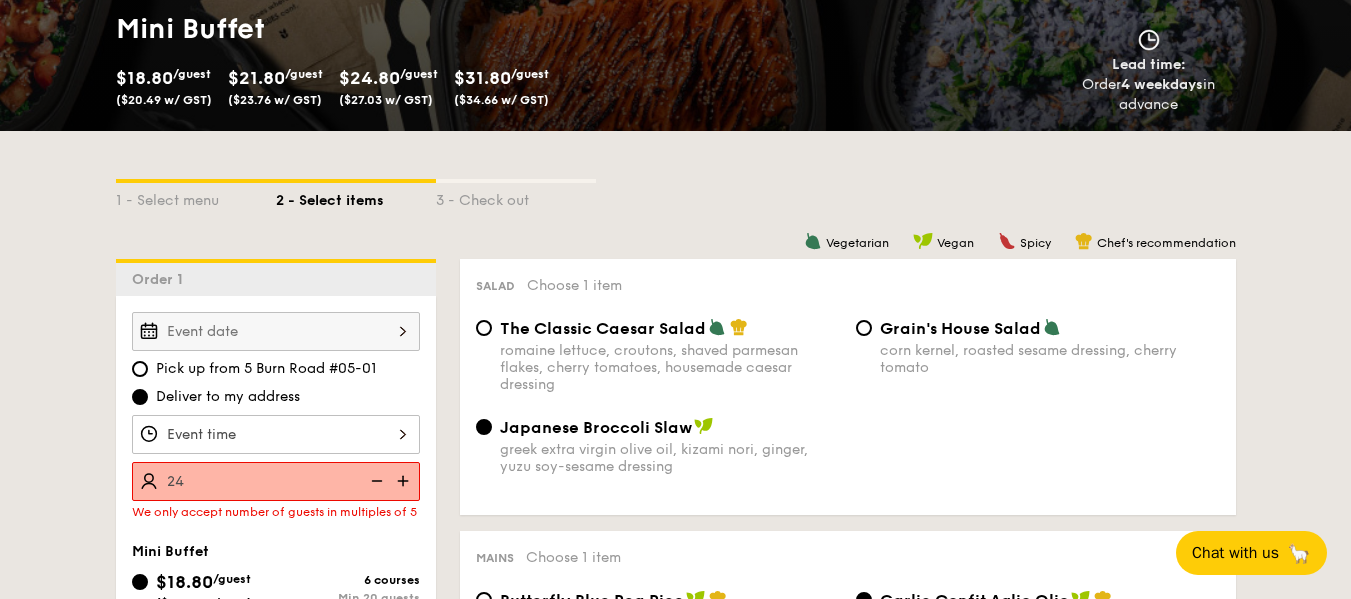 click on "24" at bounding box center (276, 481) 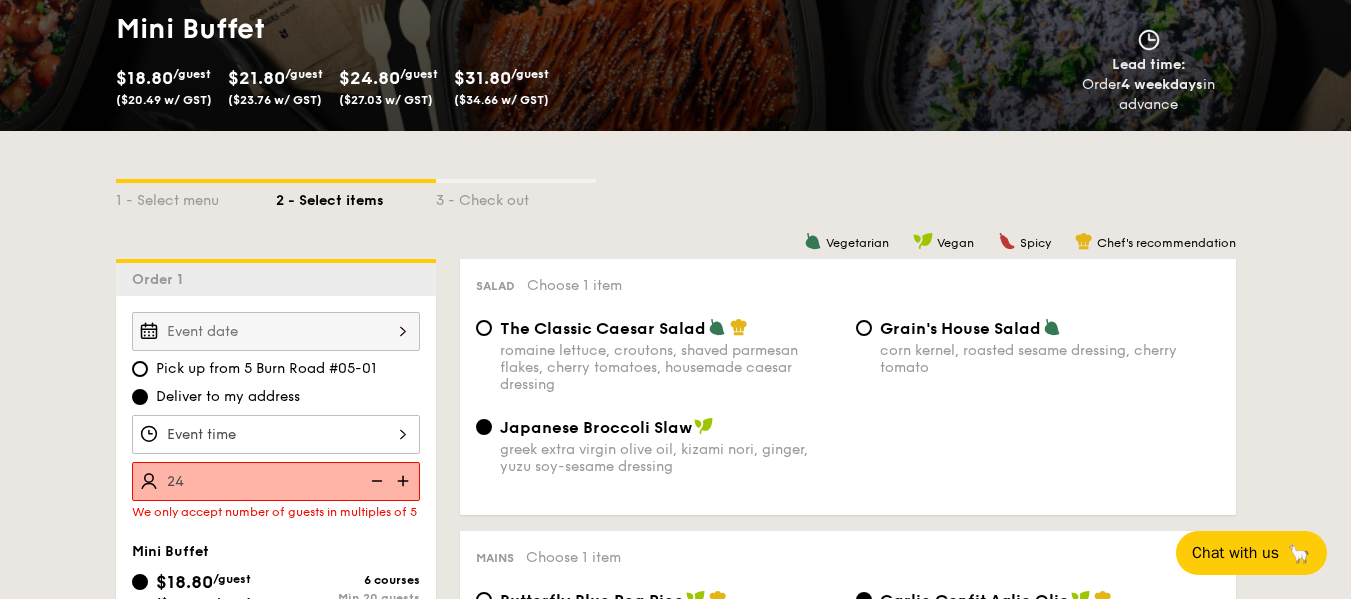 scroll, scrollTop: 829, scrollLeft: 0, axis: vertical 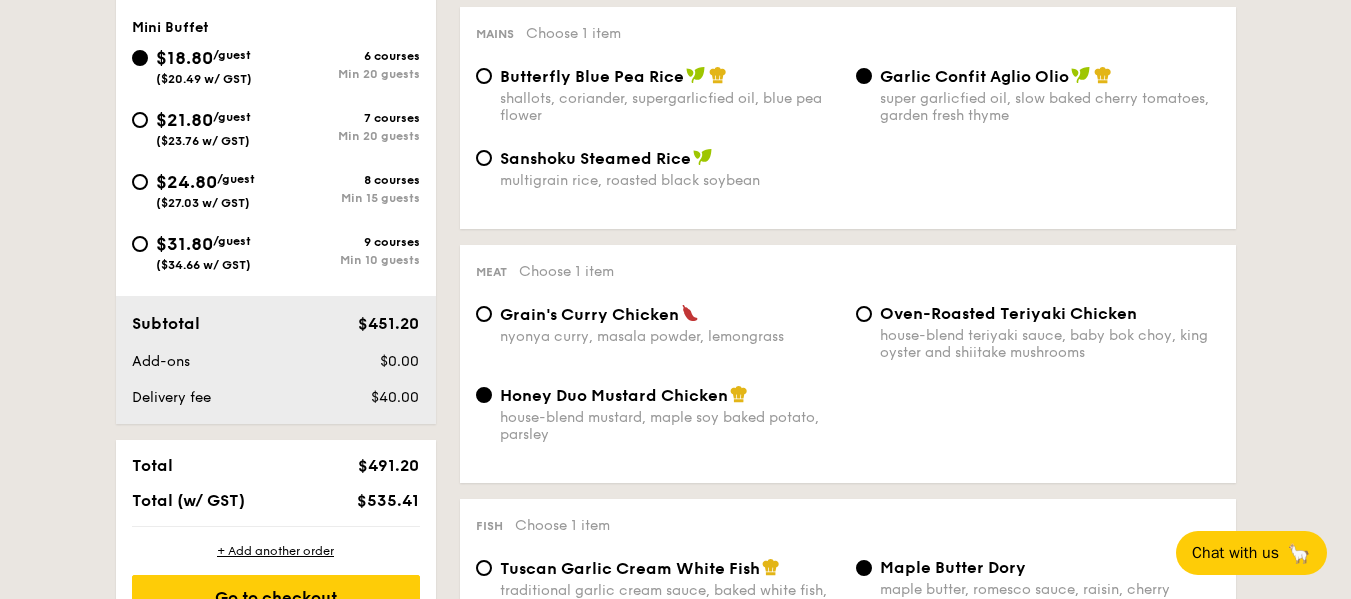click on "Mini Buffet" at bounding box center [276, 27] 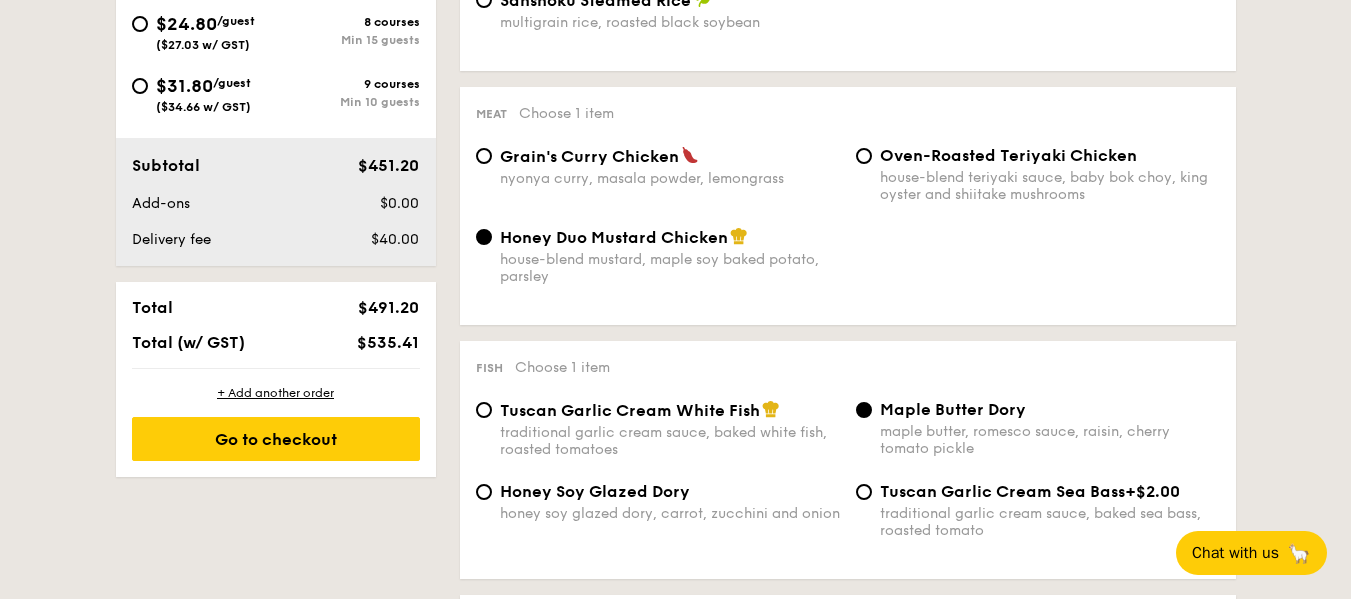 scroll, scrollTop: 1048, scrollLeft: 0, axis: vertical 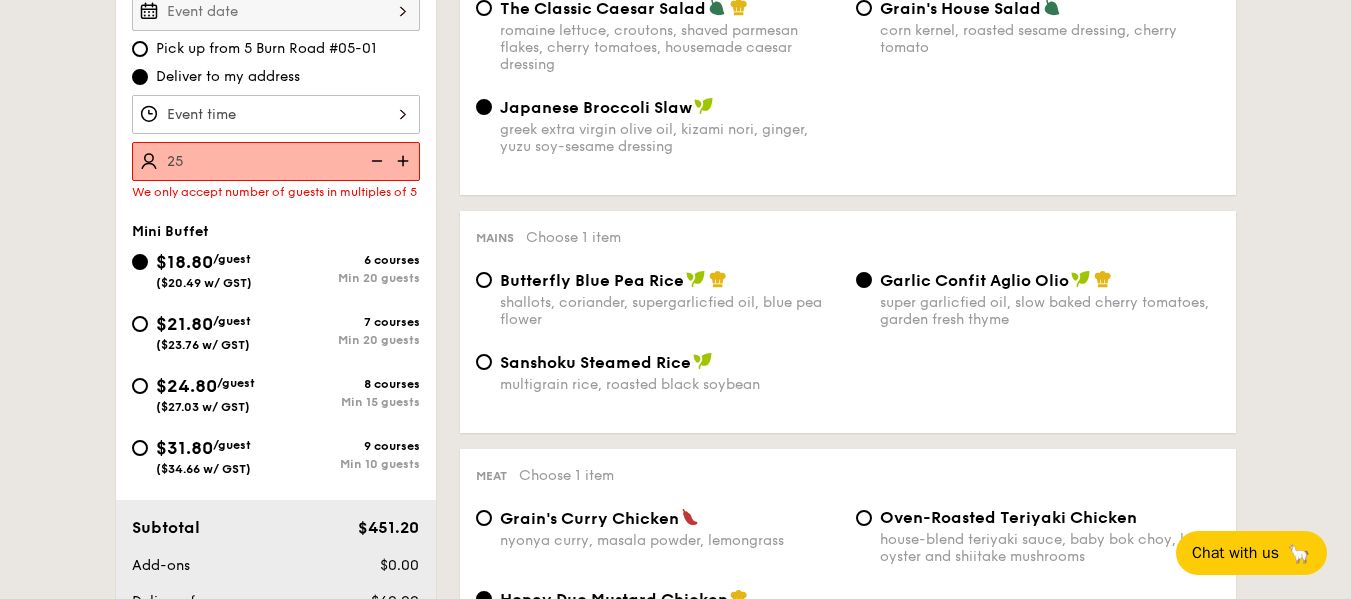 type on "25 guests" 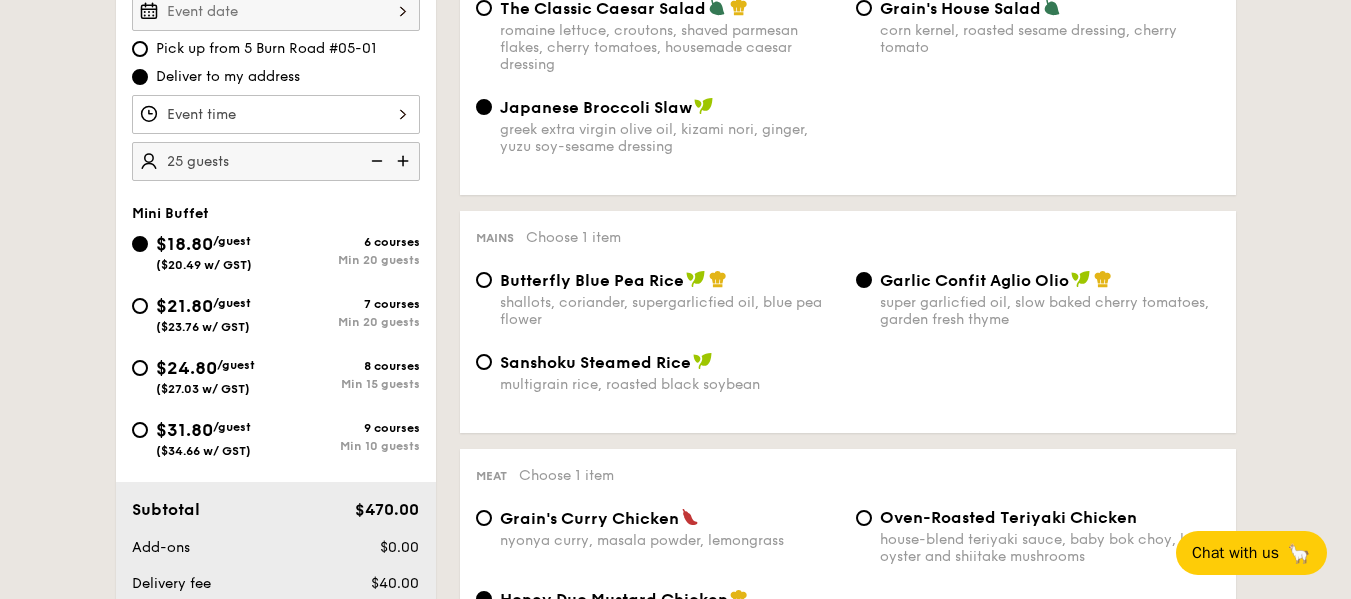 click on "Aug 28, 2025
Pick up from 5 Burn Road #05-01
Deliver to my address
25 guests
Mini Buffet
$18.80
/guest
($20.49 w/ GST)
6 courses
Min 20 guests
$21.80
/guest
($23.76 w/ GST)
7 courses
Min 20 guests
$24.80
/guest
($27.03 w/ GST)
8 courses
Min 15 guests
$31.80
/guest
($34.66 w/ GST)
9 courses
Min 10 guests
Subtotal
$470.00
Add-ons
$0.00
Delivery fee
$40.00" at bounding box center (276, 293) 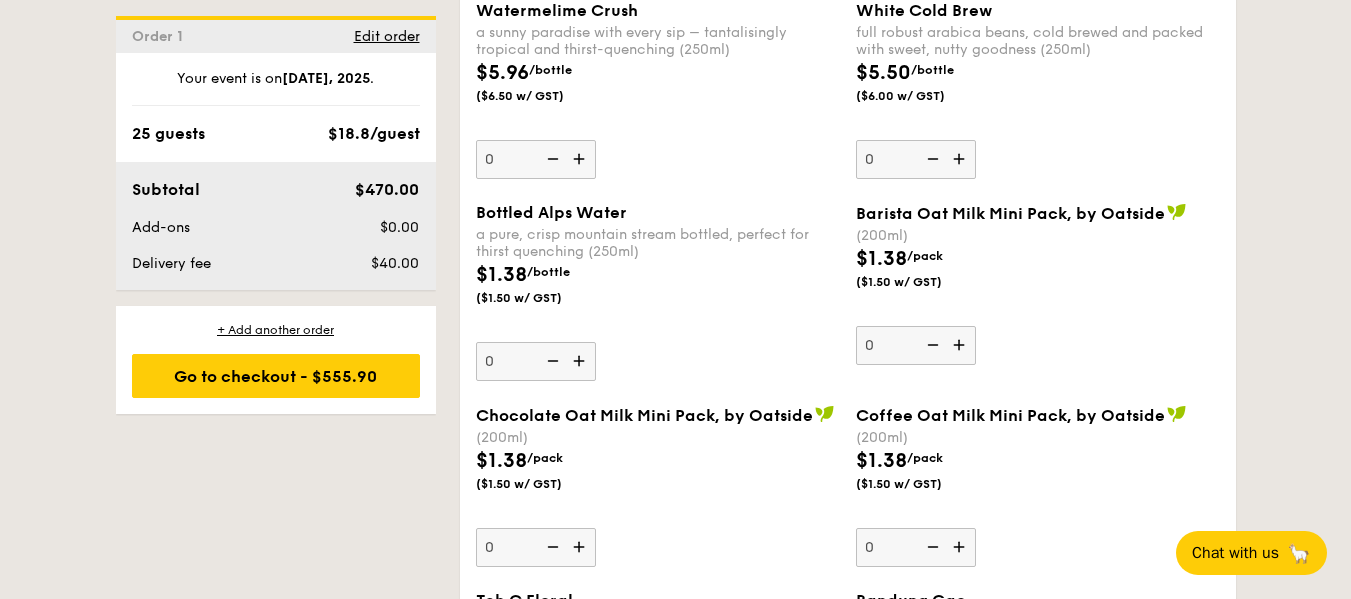 scroll, scrollTop: 3942, scrollLeft: 0, axis: vertical 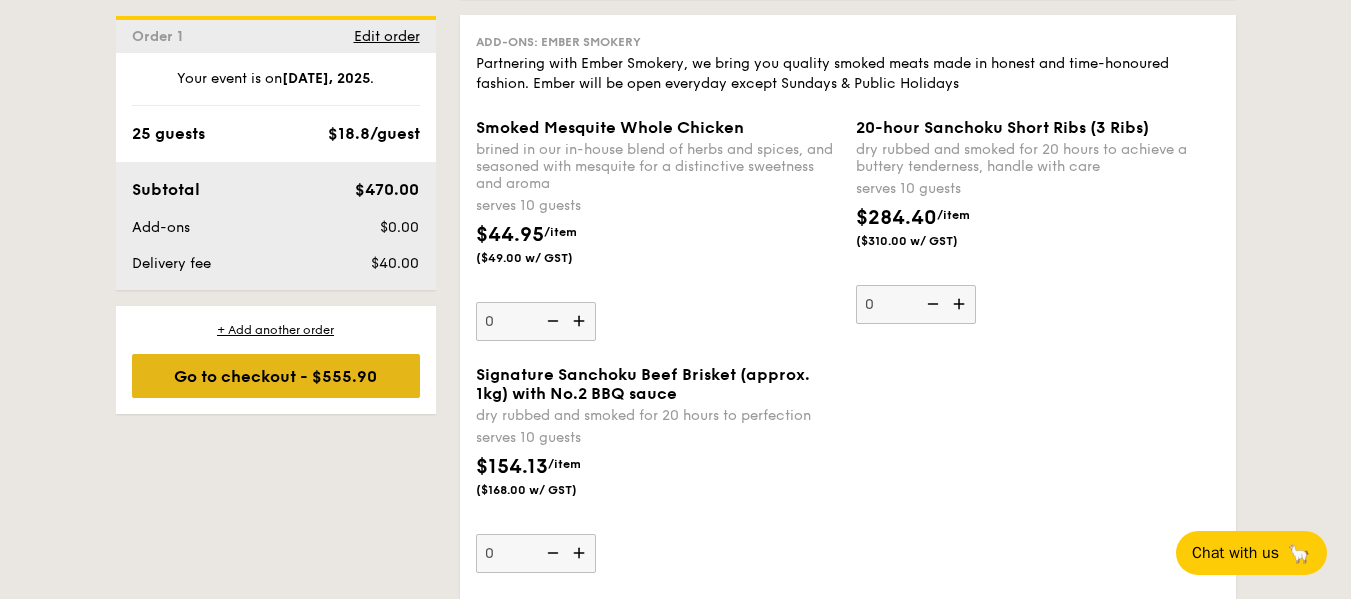 click on "Go to checkout
- $555.90" at bounding box center (276, 376) 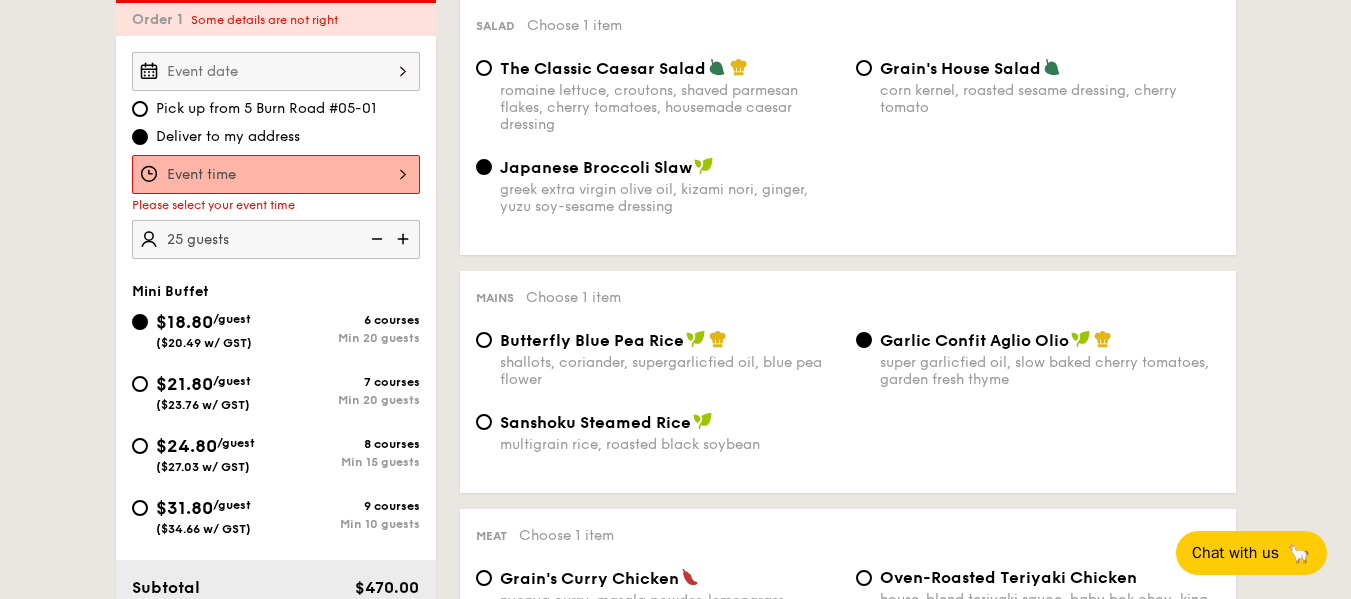 scroll, scrollTop: 534, scrollLeft: 0, axis: vertical 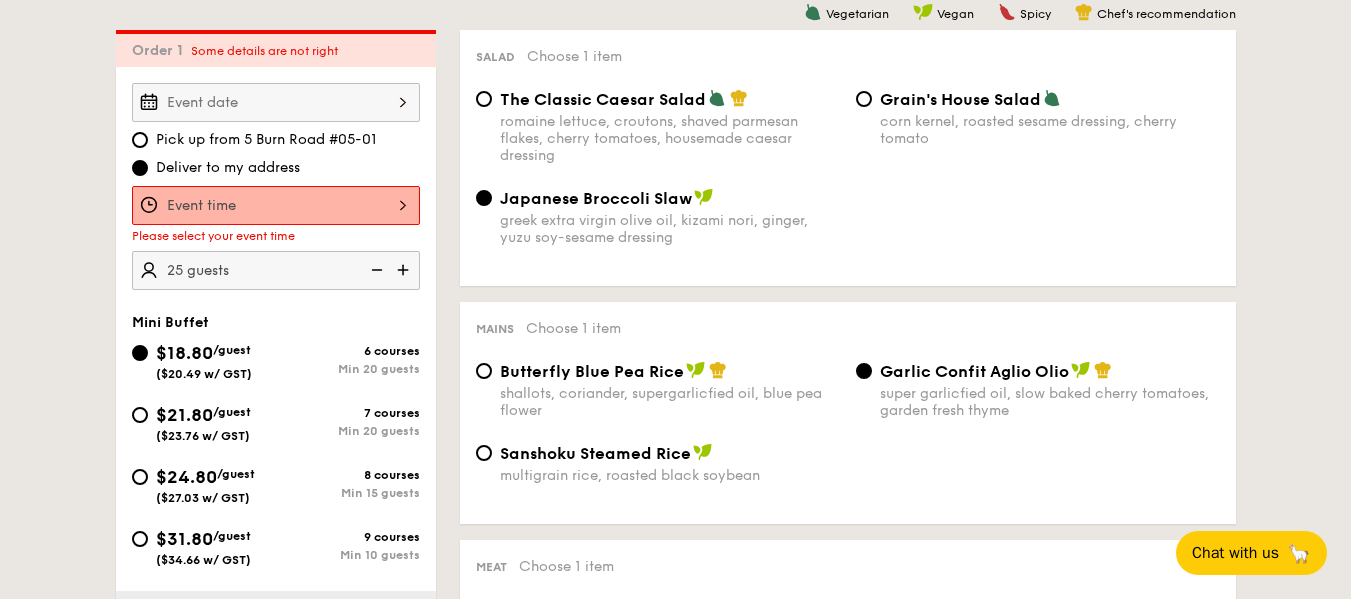click at bounding box center (276, 205) 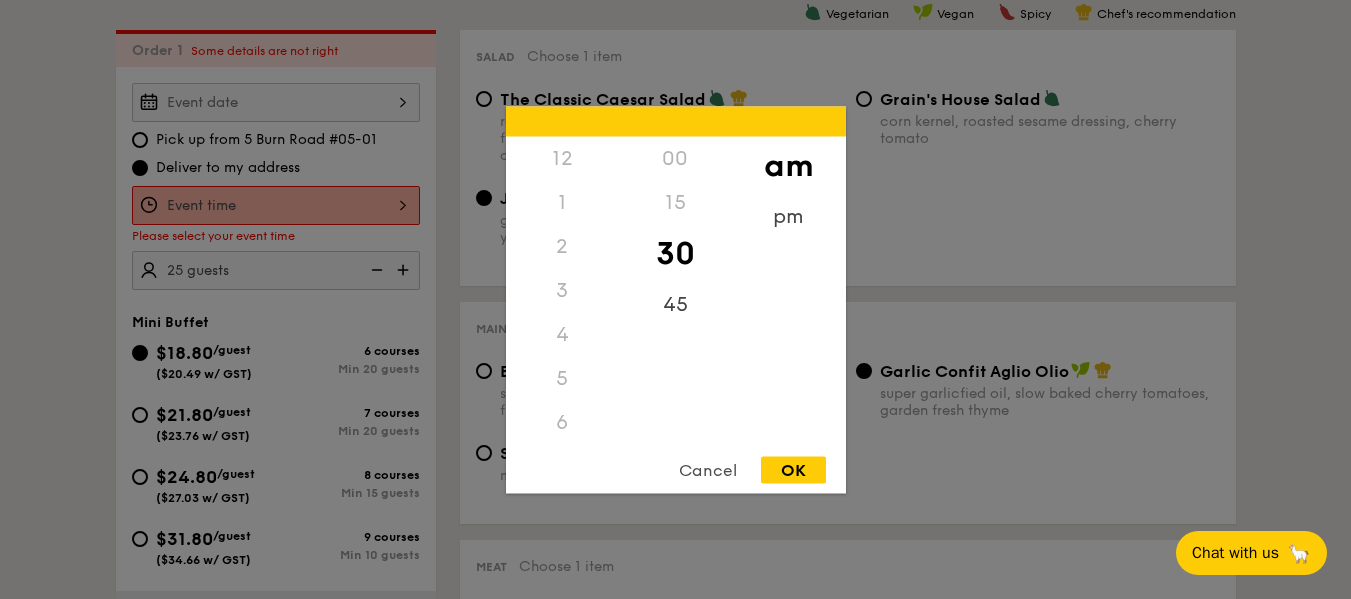 scroll, scrollTop: 220, scrollLeft: 0, axis: vertical 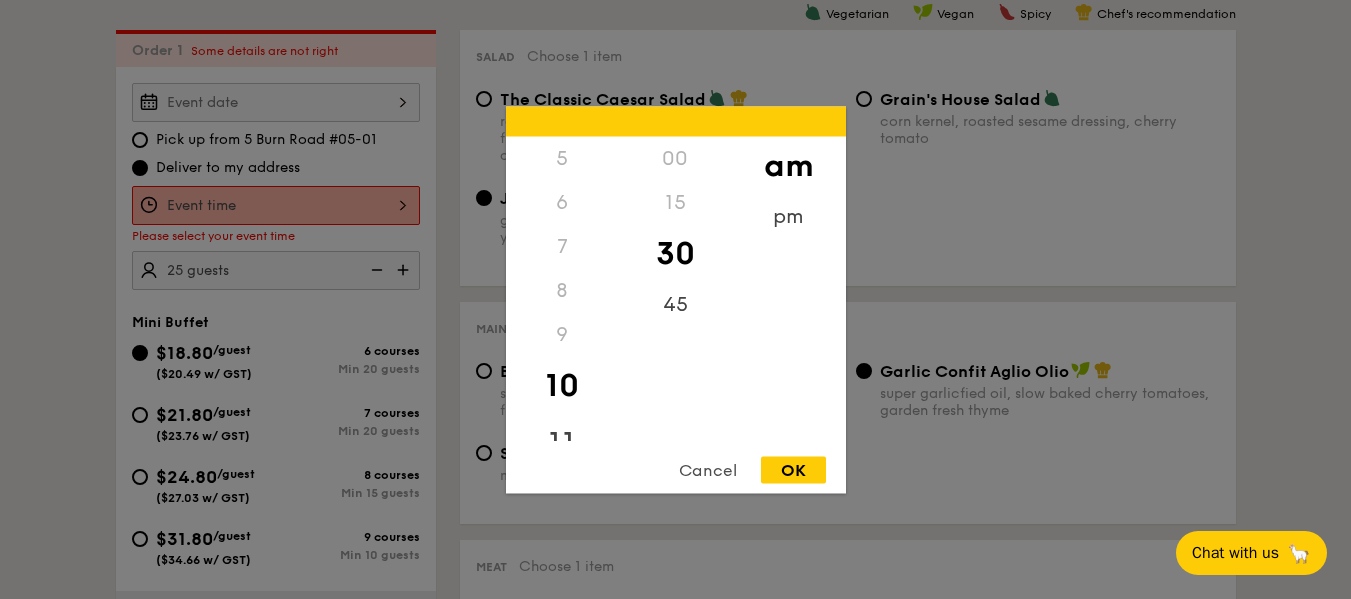 click on "11" at bounding box center (562, 443) 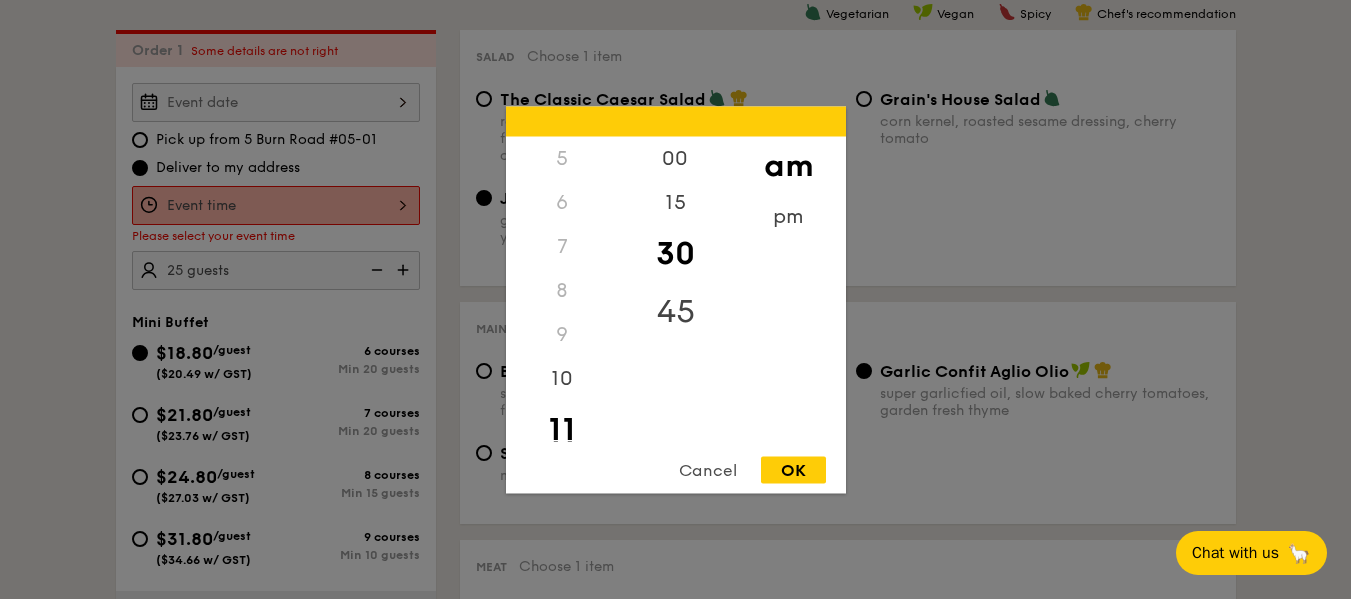 click on "45" at bounding box center [675, 311] 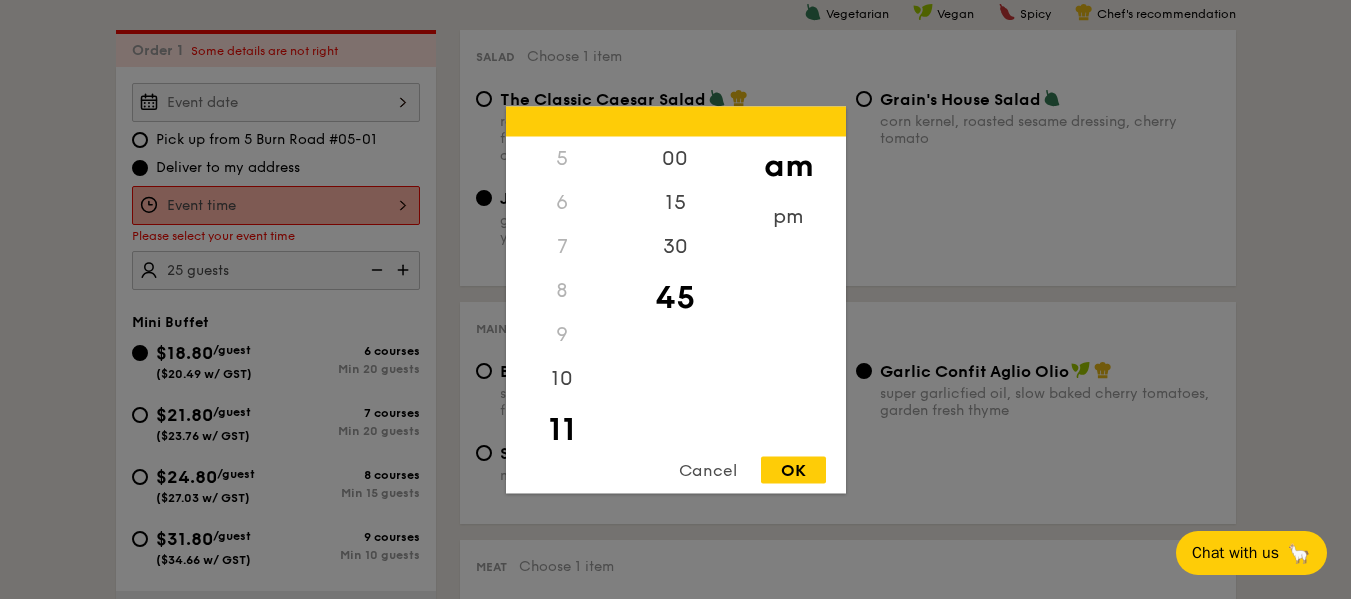 click on "OK" at bounding box center (793, 469) 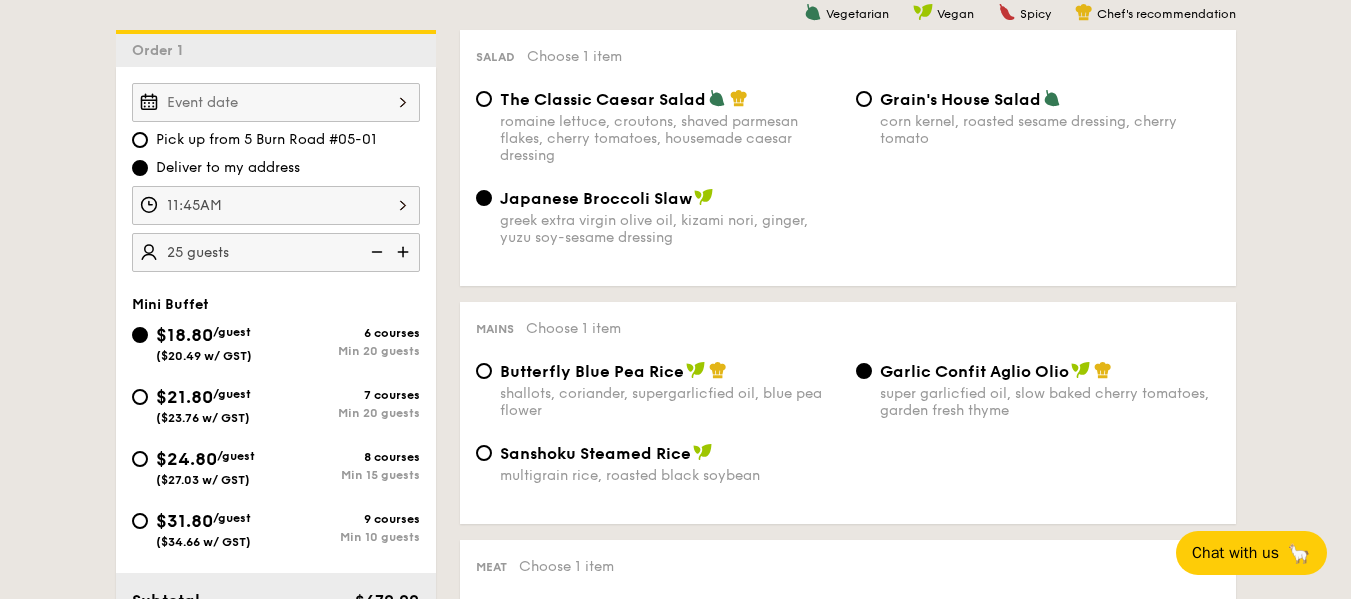 scroll, scrollTop: 1058, scrollLeft: 0, axis: vertical 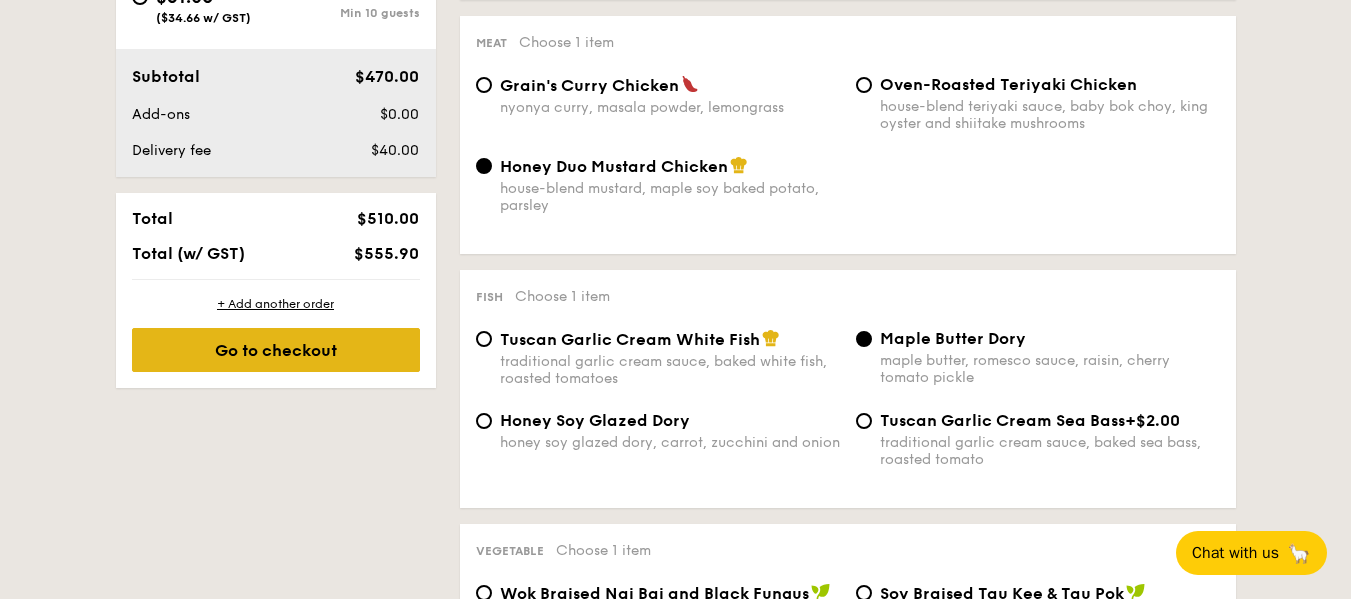 click on "Go to checkout" at bounding box center (276, 350) 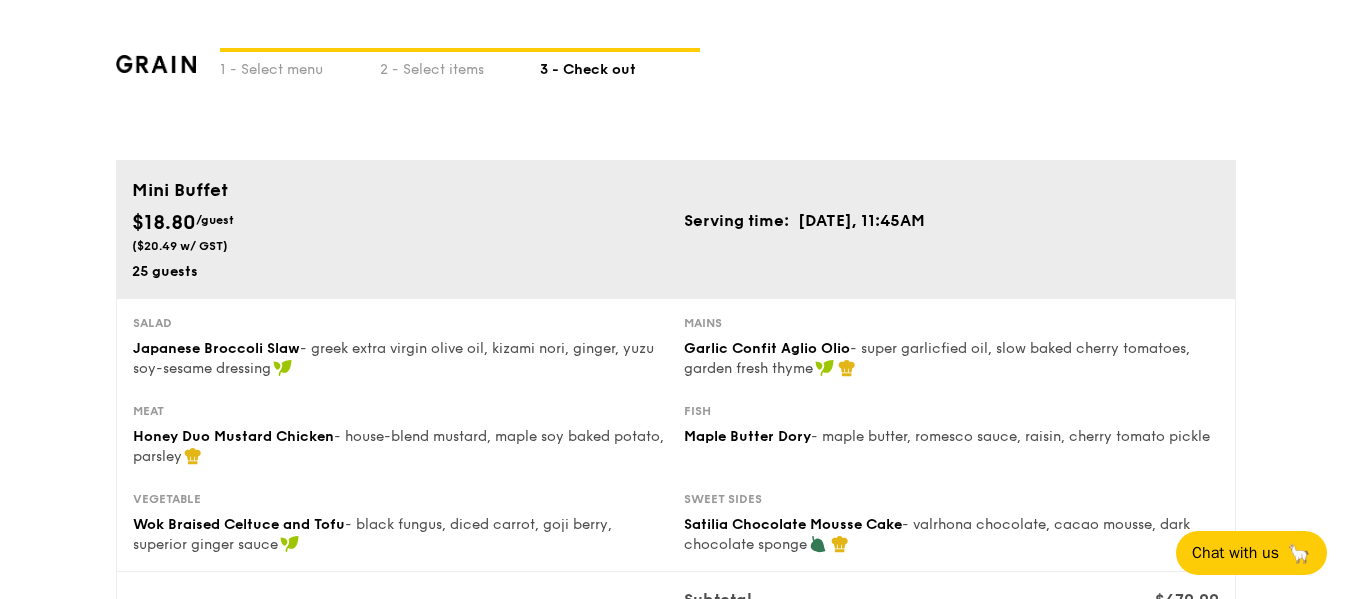 scroll, scrollTop: 524, scrollLeft: 0, axis: vertical 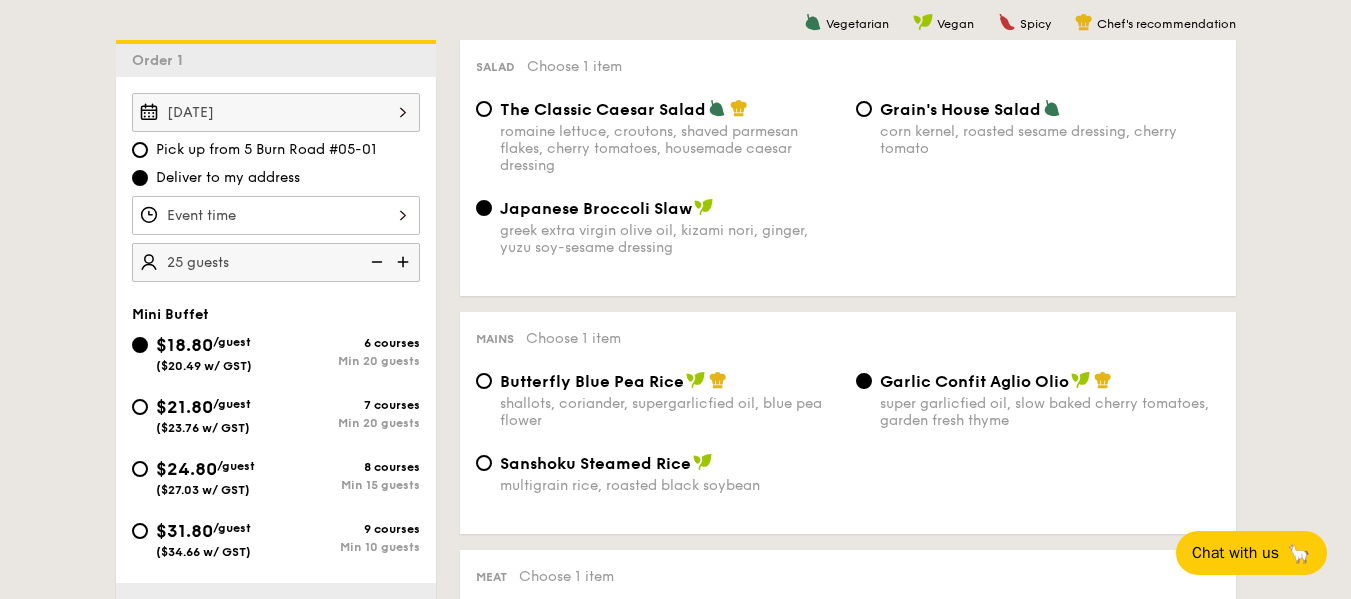 click at bounding box center [405, 262] 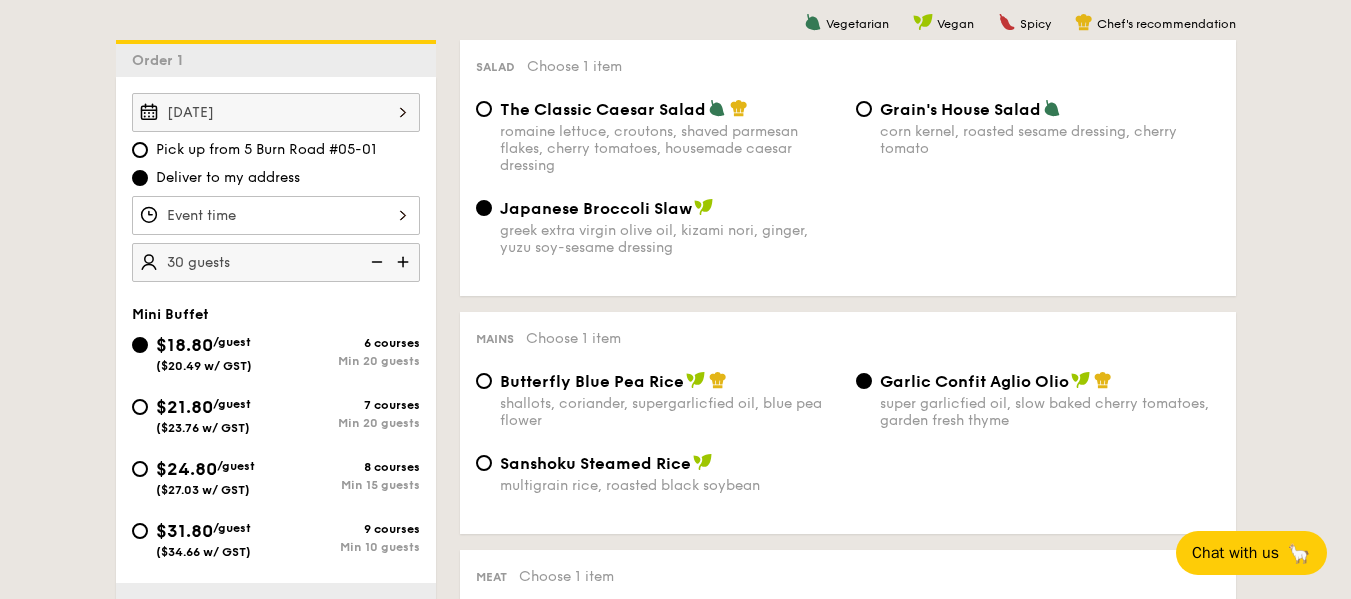 click at bounding box center [276, 215] 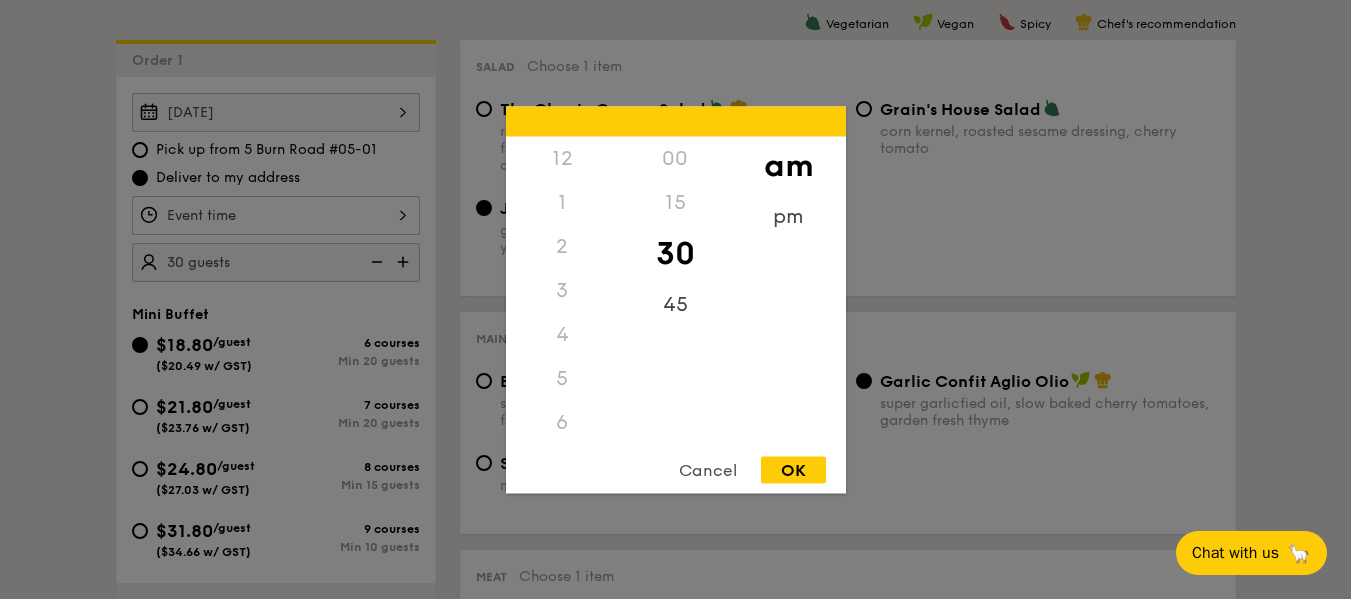 scroll, scrollTop: 220, scrollLeft: 0, axis: vertical 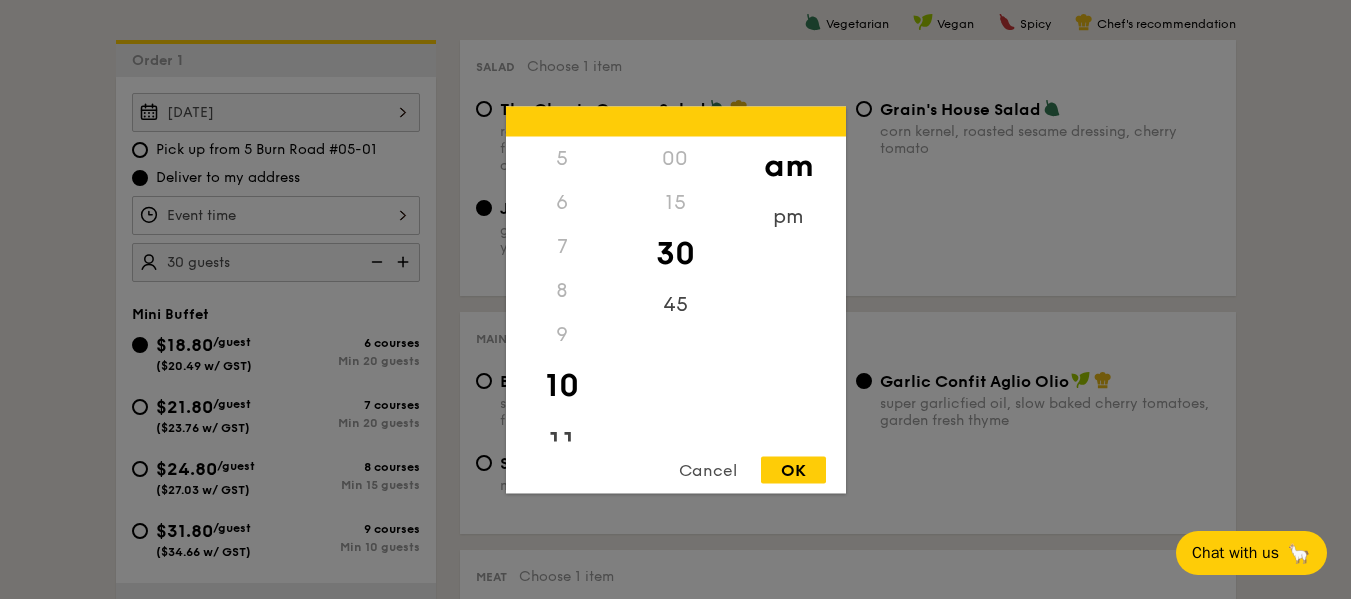 click on "11" at bounding box center [562, 443] 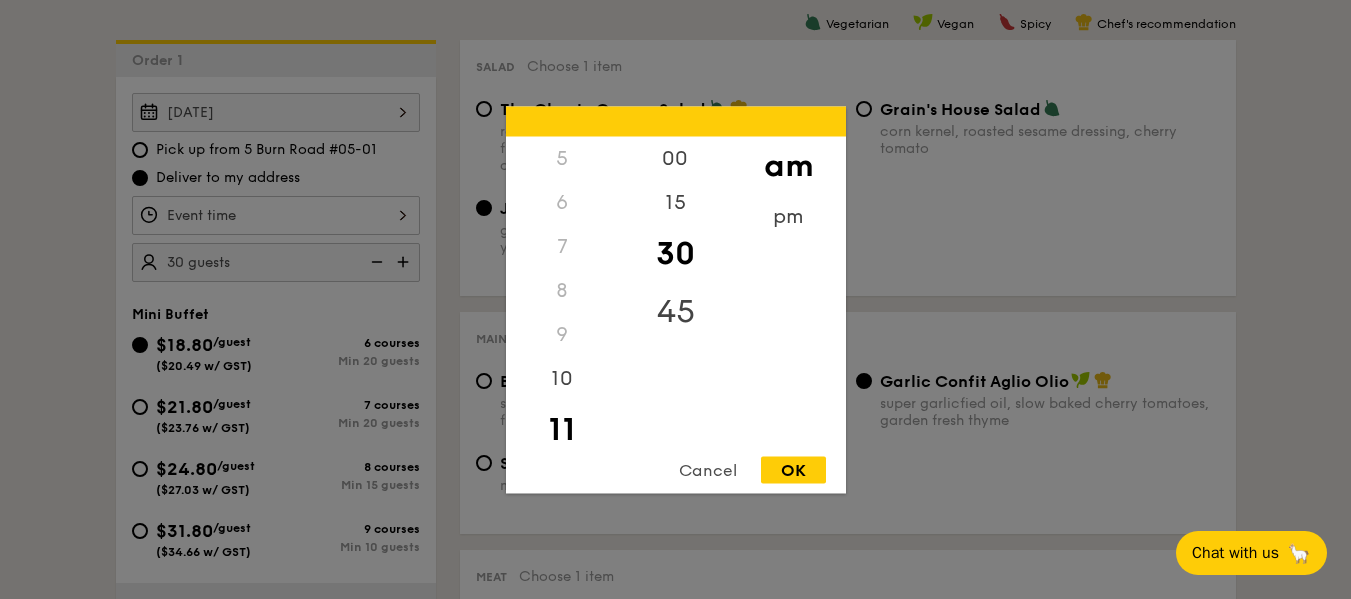 click on "45" at bounding box center [675, 311] 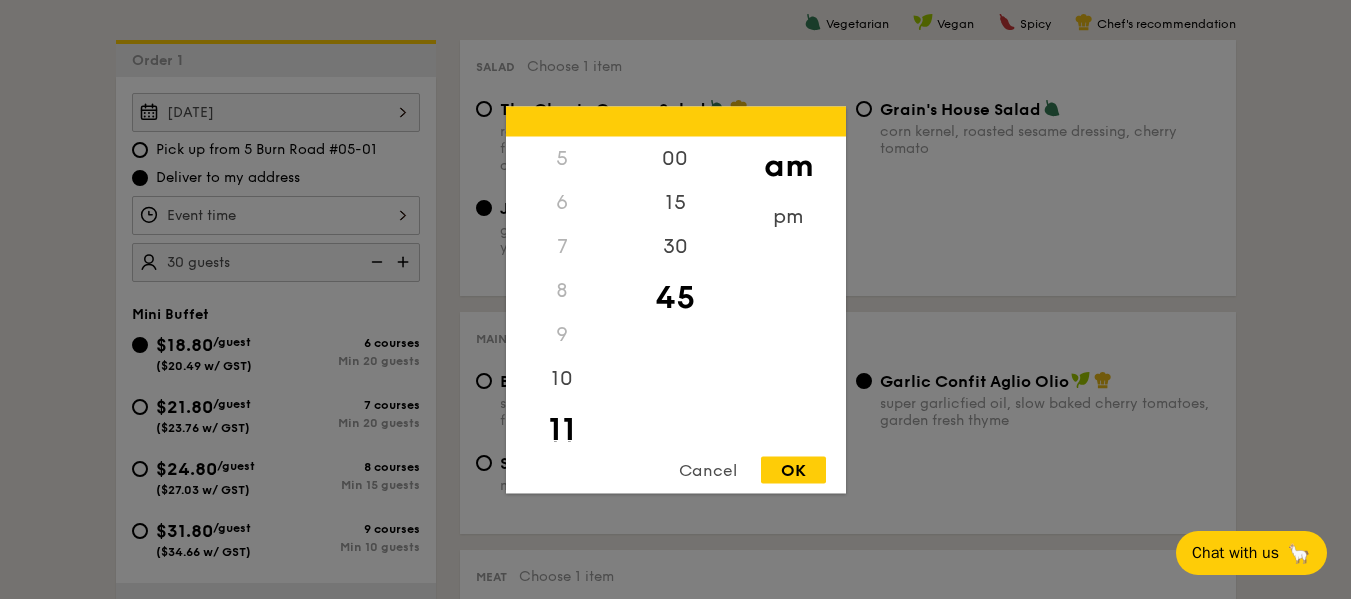 click on "OK" at bounding box center [793, 469] 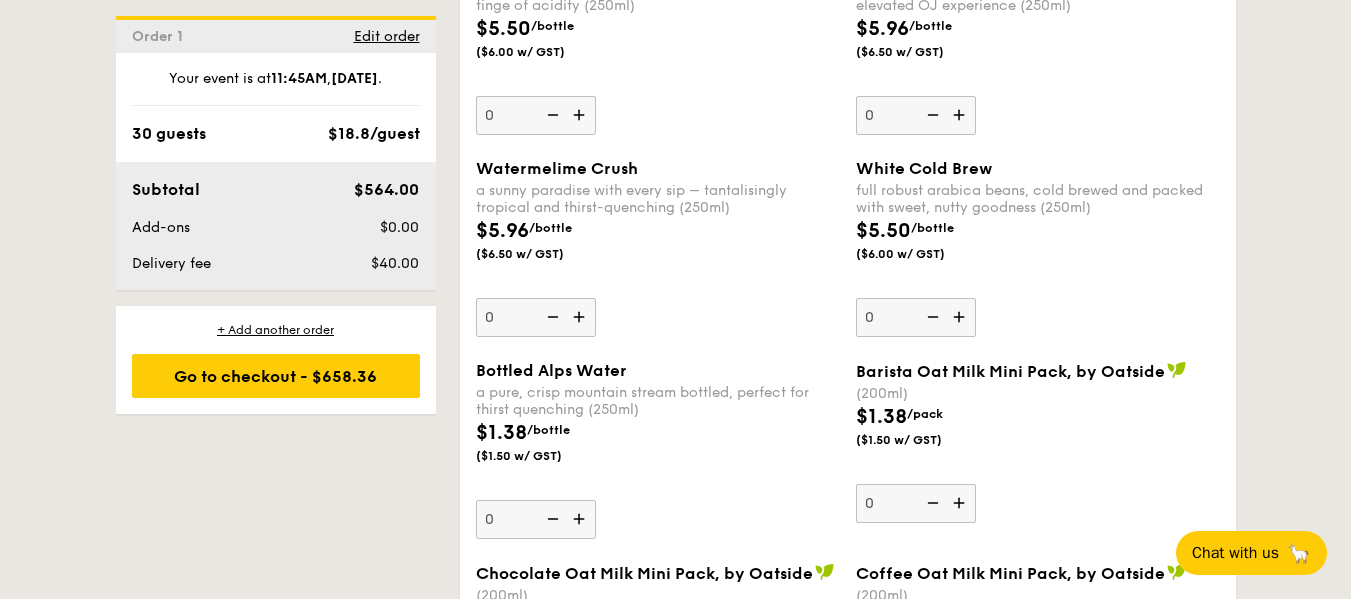 scroll, scrollTop: 3145, scrollLeft: 0, axis: vertical 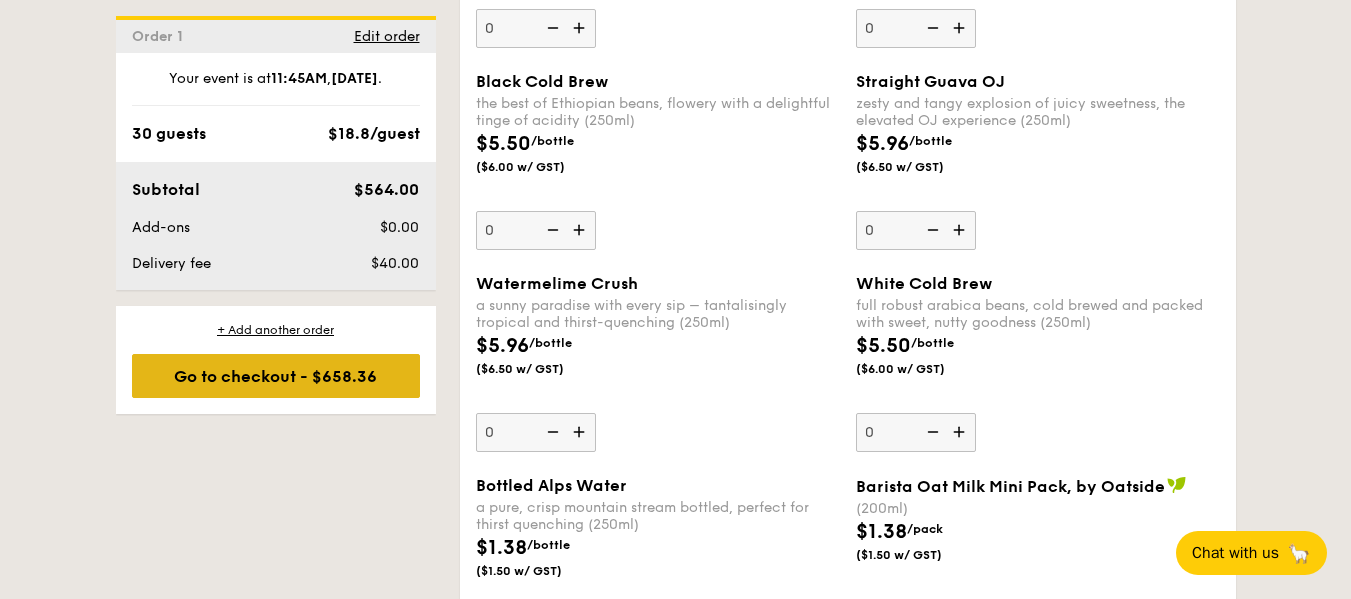 click on "Go to checkout
- $658.36" at bounding box center [276, 376] 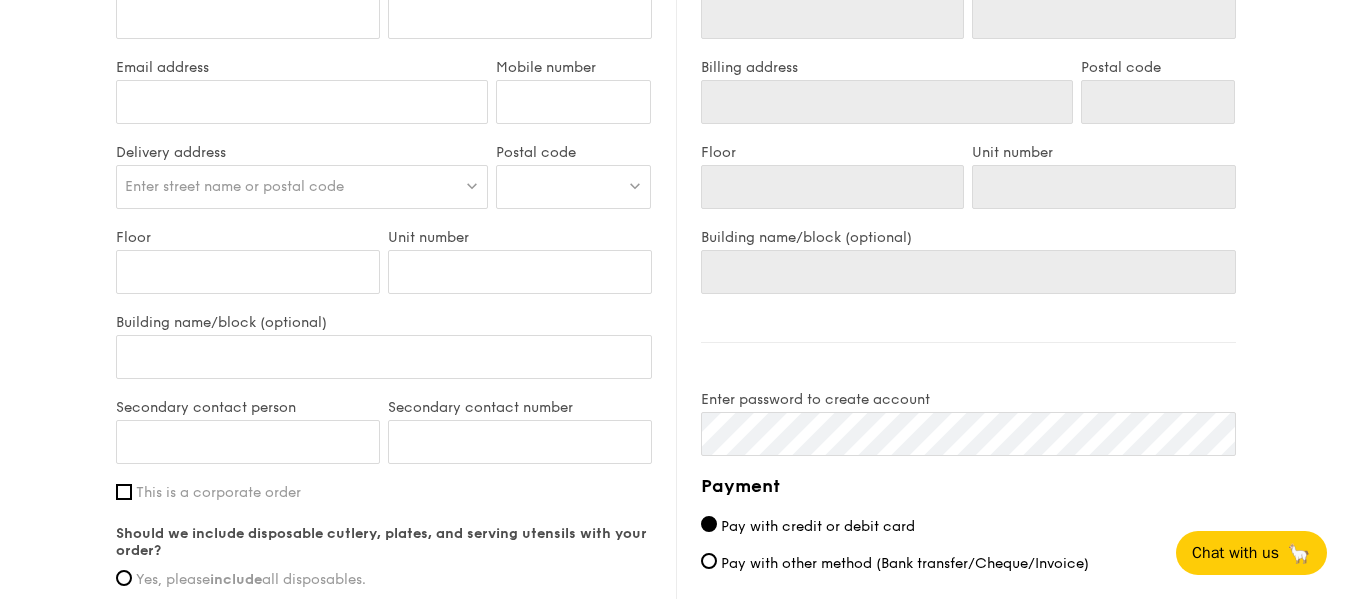 scroll, scrollTop: 524, scrollLeft: 0, axis: vertical 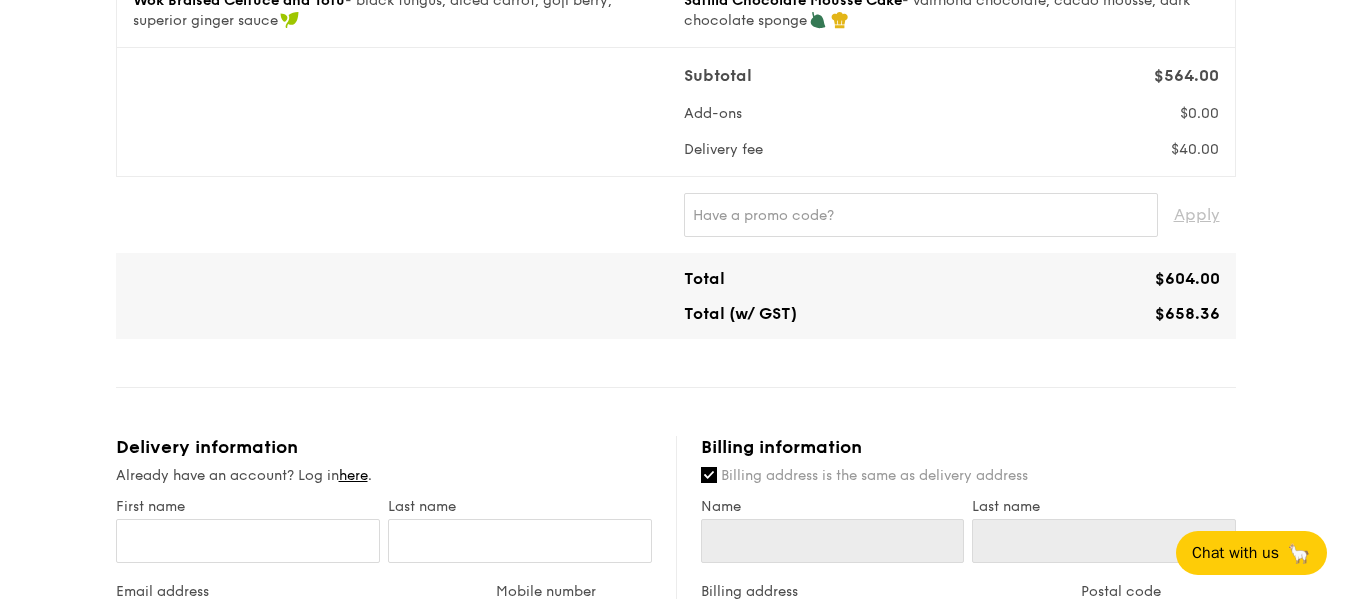 drag, startPoint x: 1159, startPoint y: 311, endPoint x: 1217, endPoint y: 304, distance: 58.420887 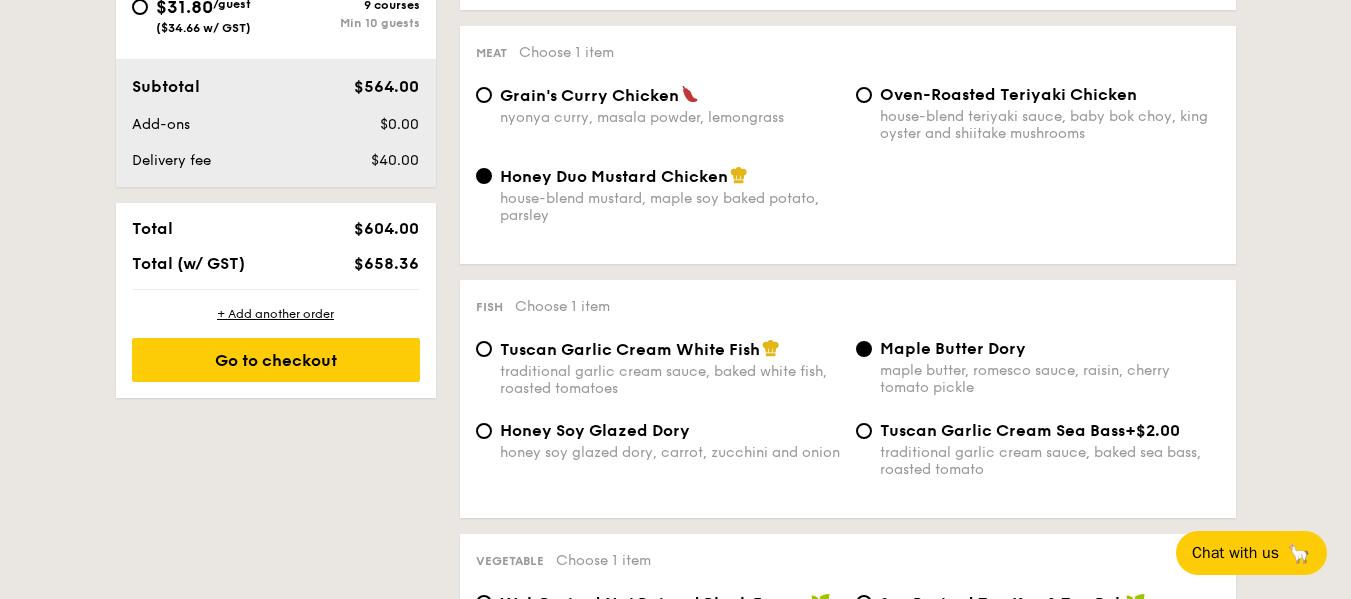 scroll, scrollTop: 1048, scrollLeft: 0, axis: vertical 